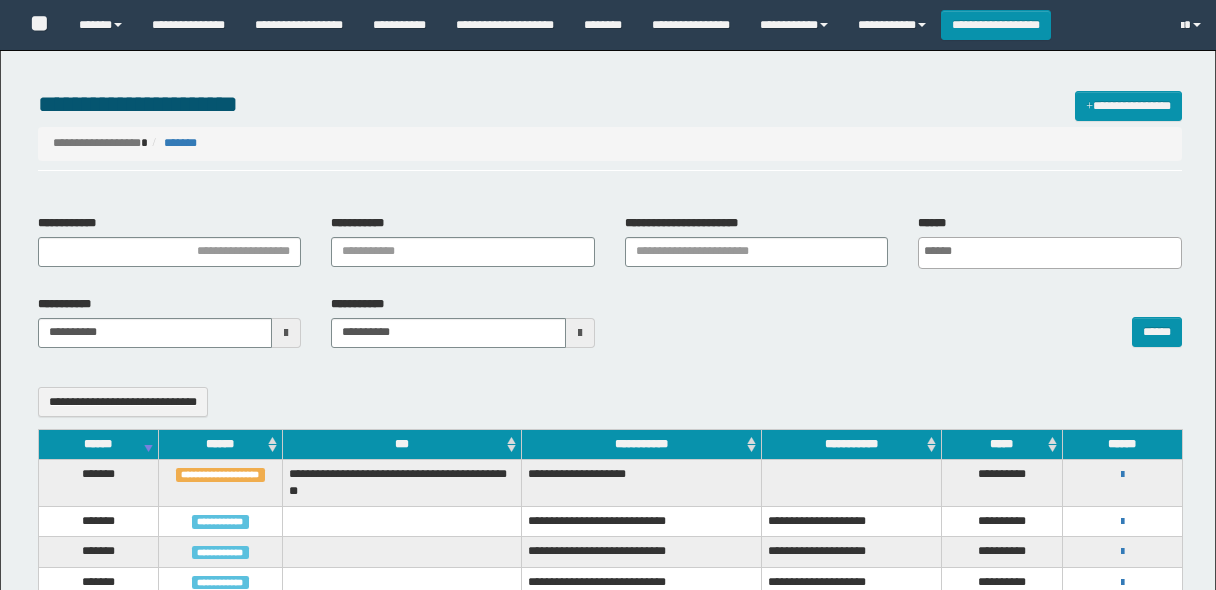 select 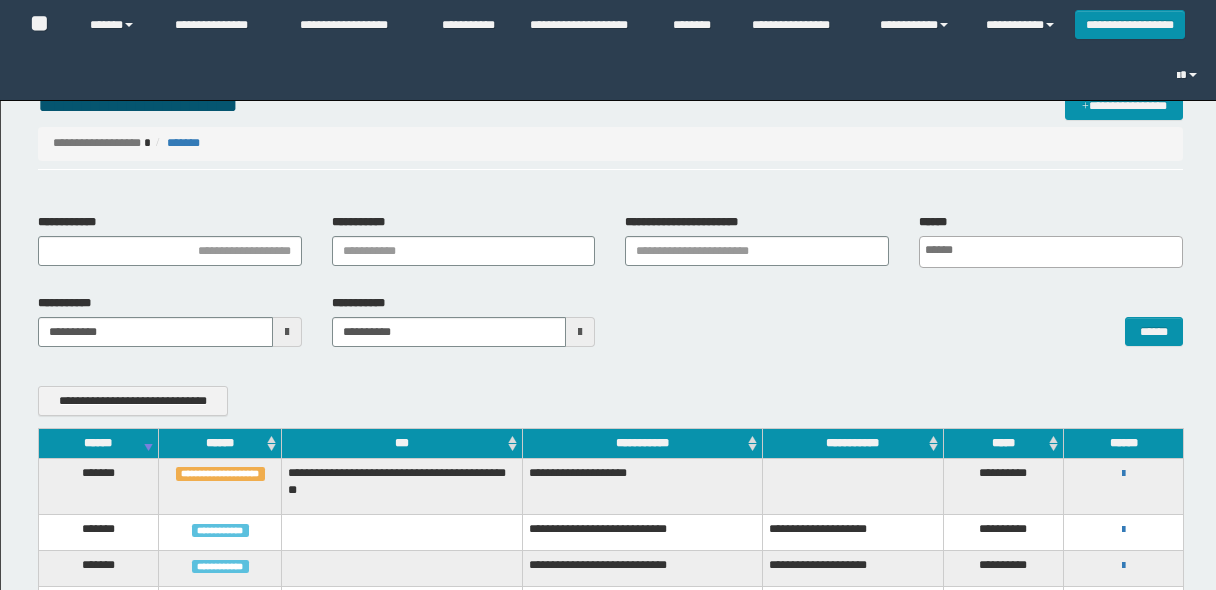 scroll, scrollTop: 247, scrollLeft: 0, axis: vertical 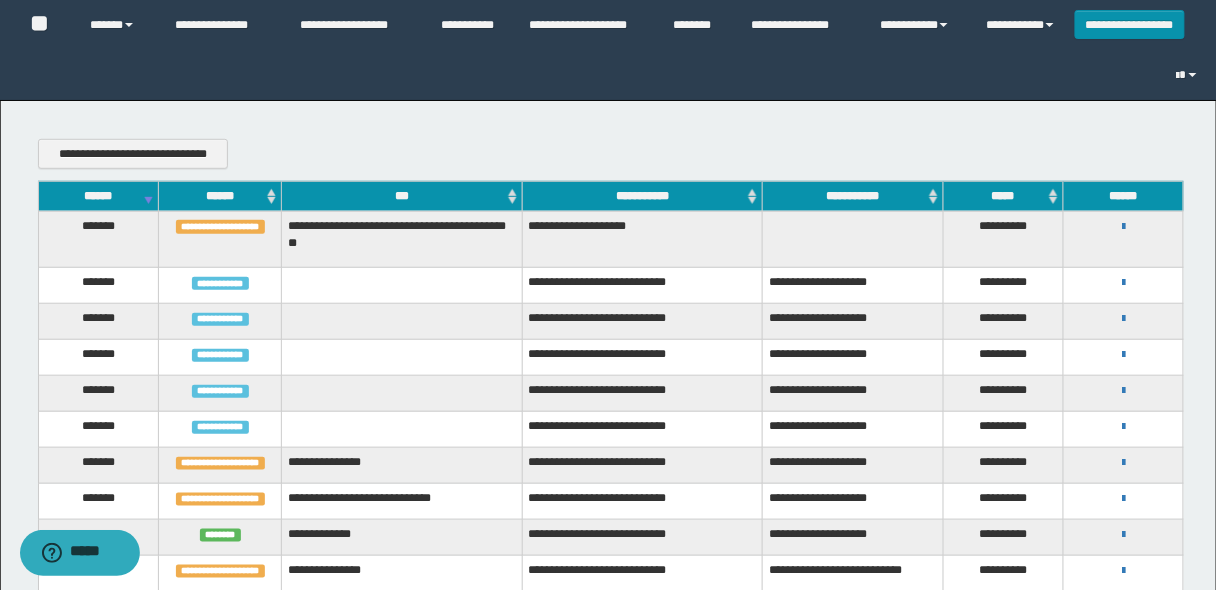 click on "******" at bounding box center (98, 196) 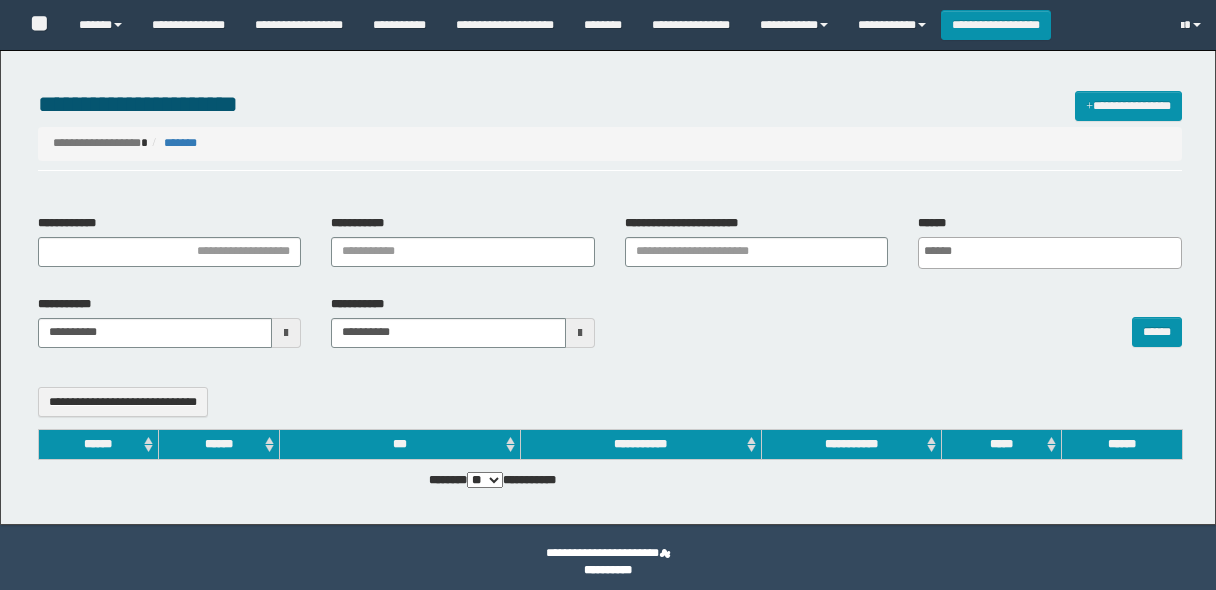 select 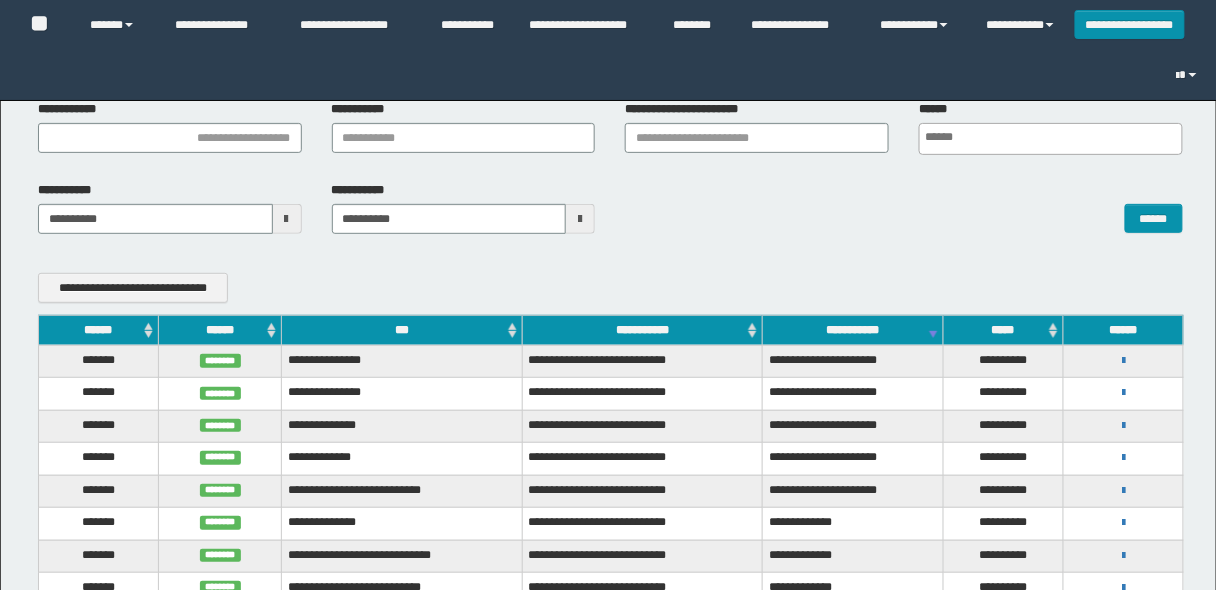 scroll, scrollTop: 240, scrollLeft: 0, axis: vertical 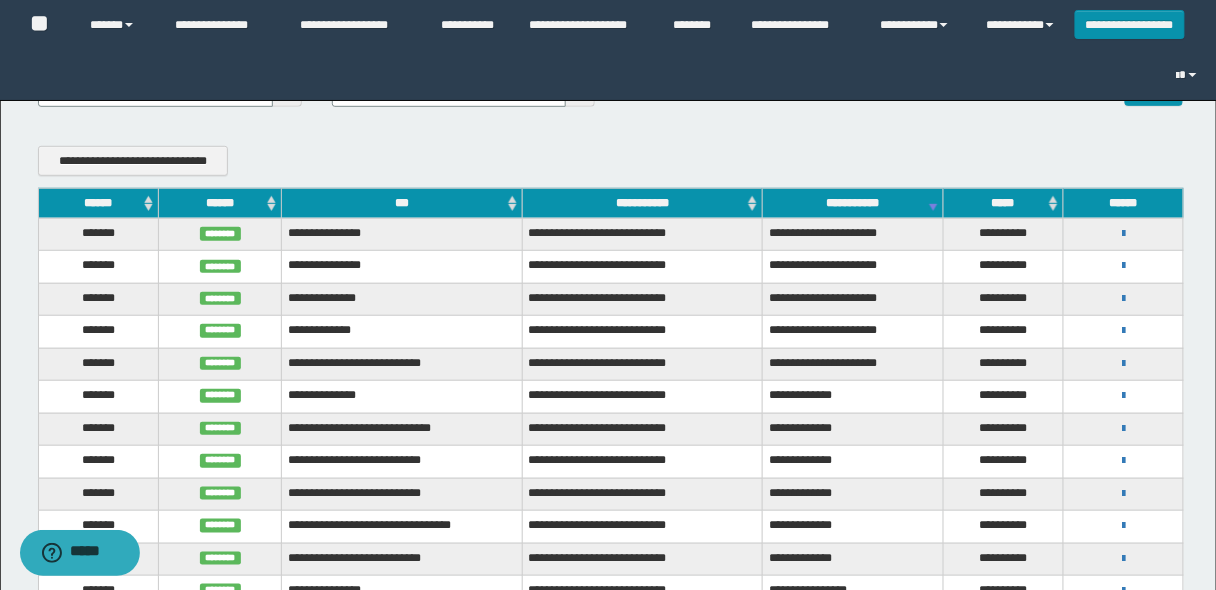 click on "******" at bounding box center (98, 203) 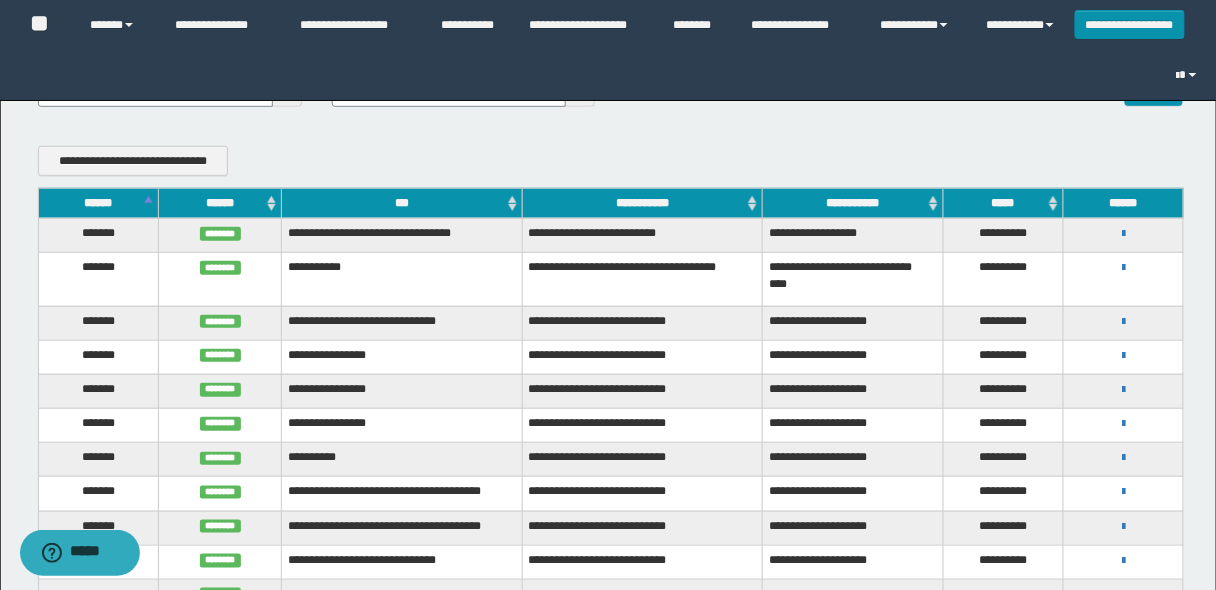 click on "******" at bounding box center (98, 203) 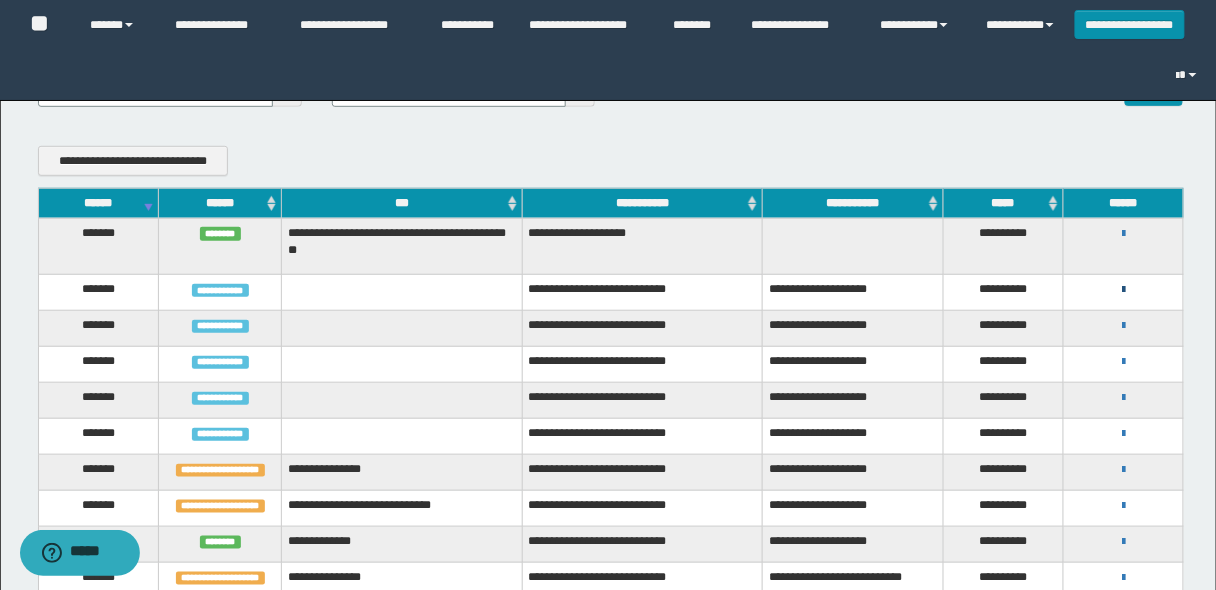 click at bounding box center (1123, 290) 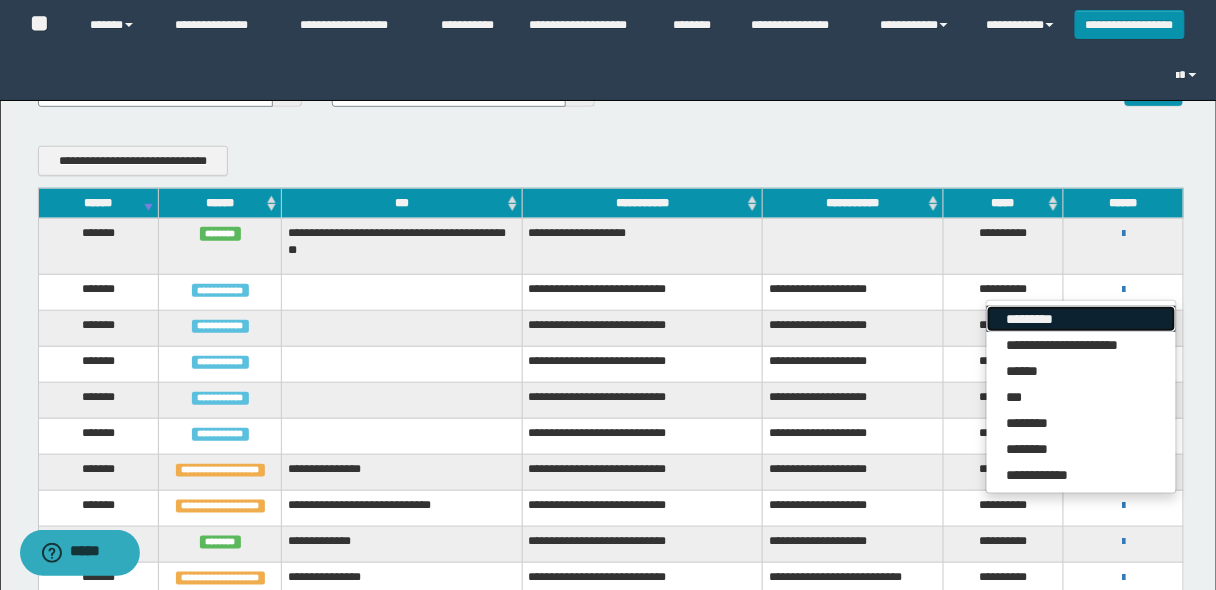 click on "*********" at bounding box center (1081, 319) 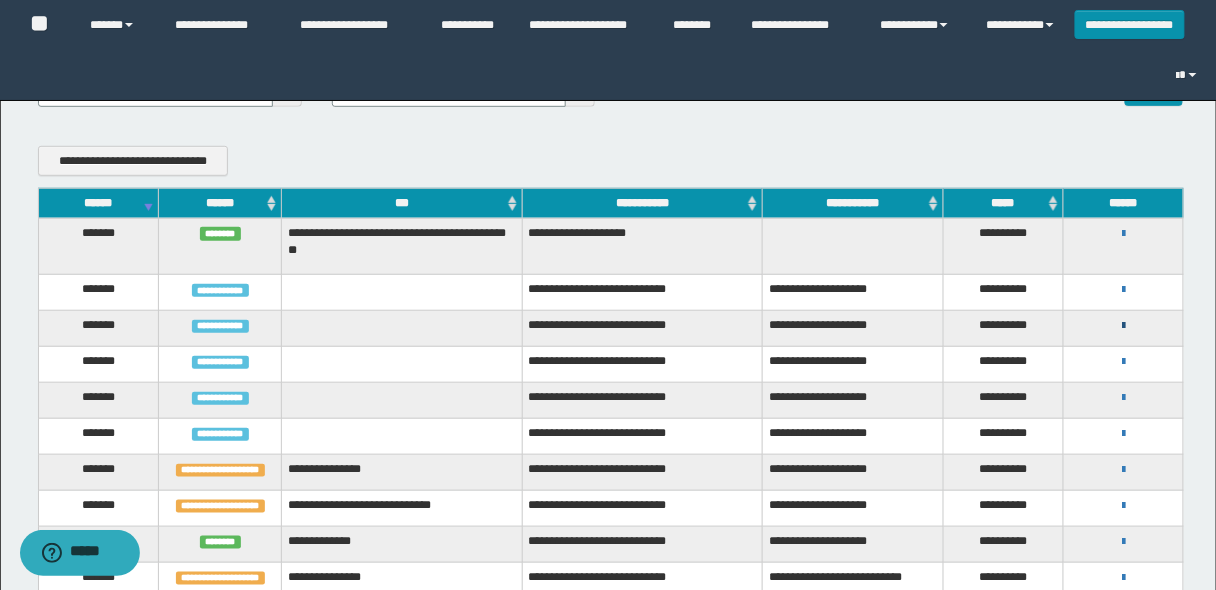 click at bounding box center (1123, 326) 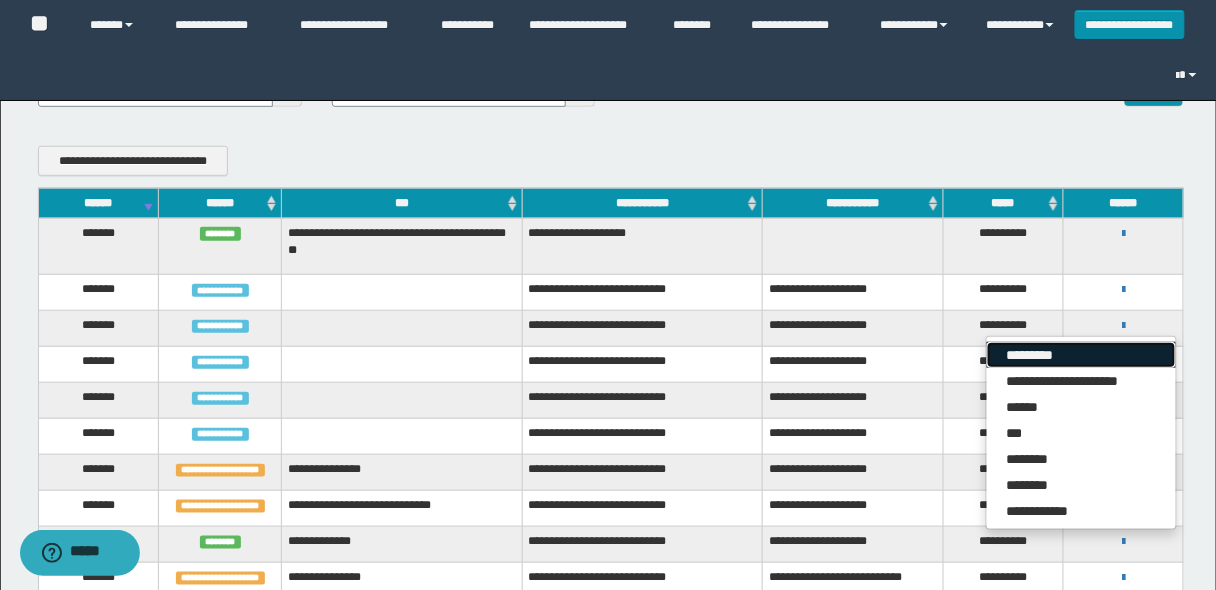 click on "*********" at bounding box center [1081, 355] 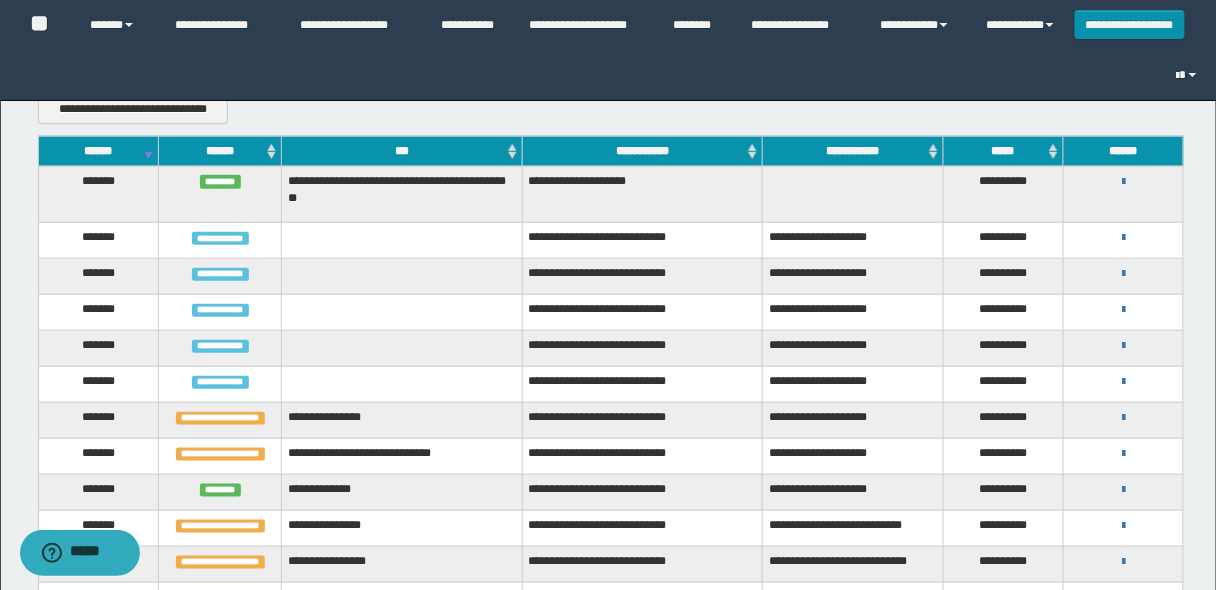 scroll, scrollTop: 320, scrollLeft: 0, axis: vertical 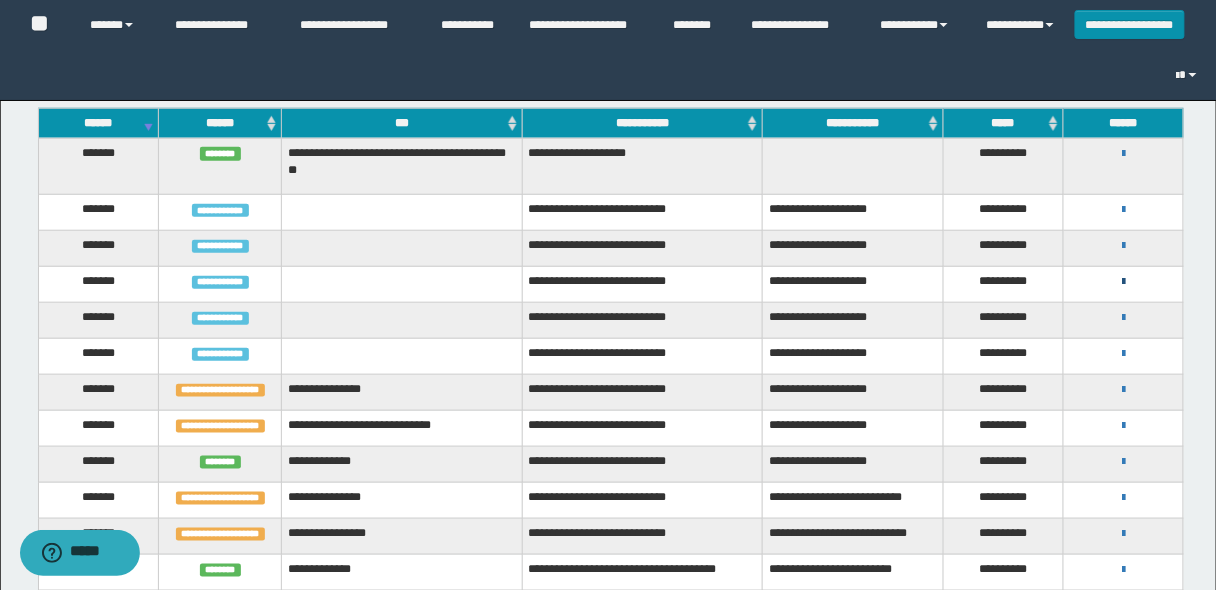 click at bounding box center [1123, 282] 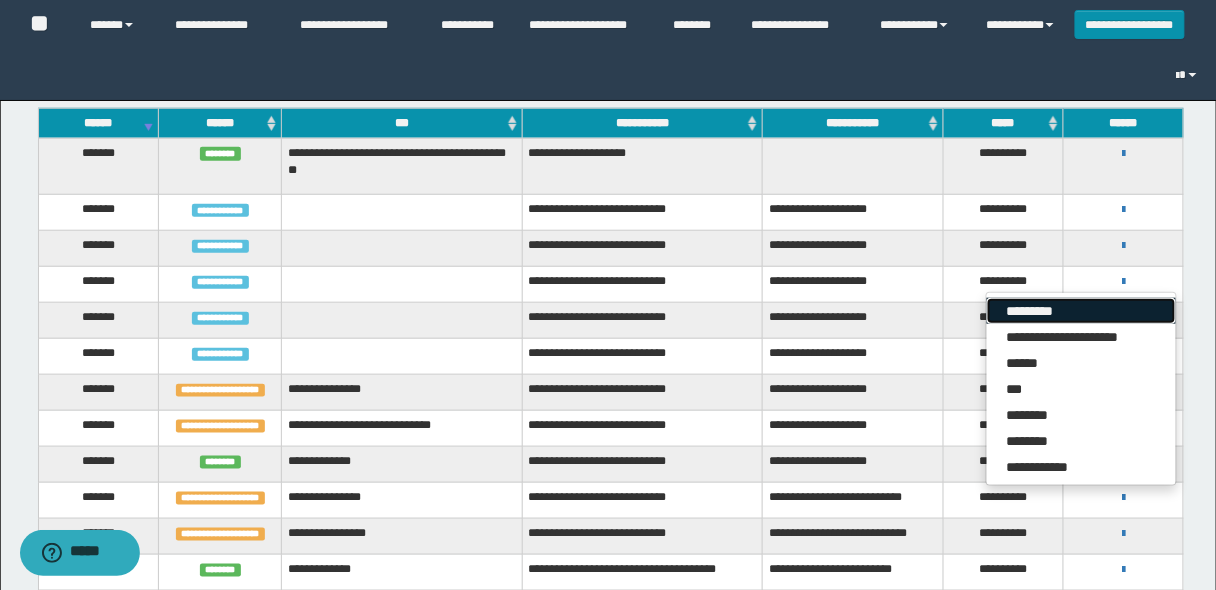 click on "*********" at bounding box center [1081, 311] 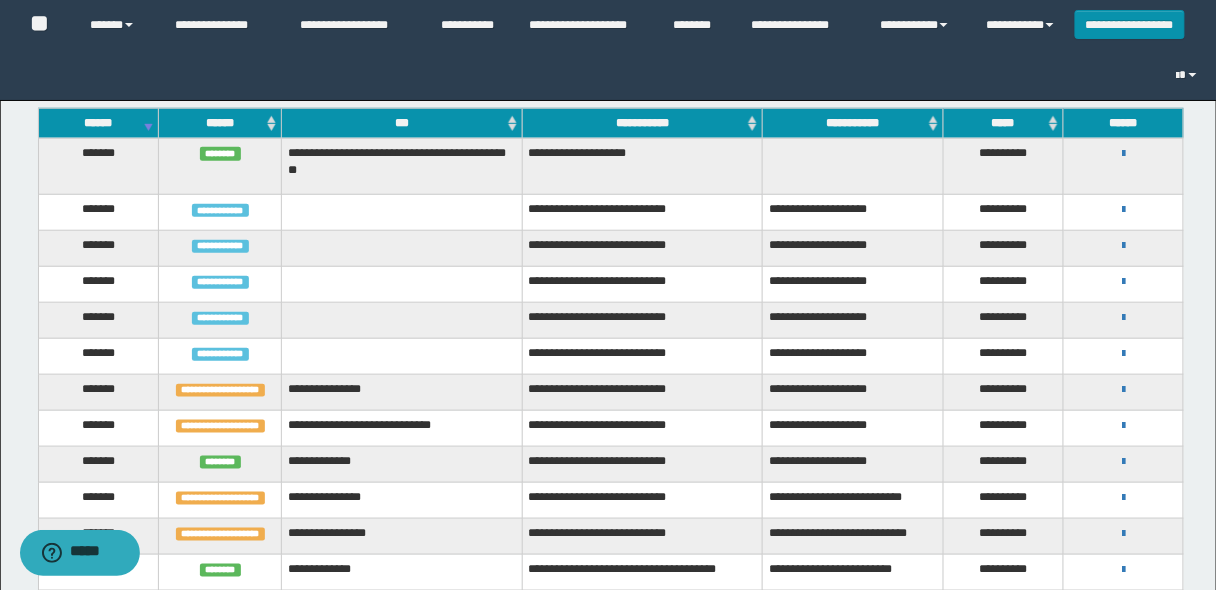 click on "******" at bounding box center [98, 123] 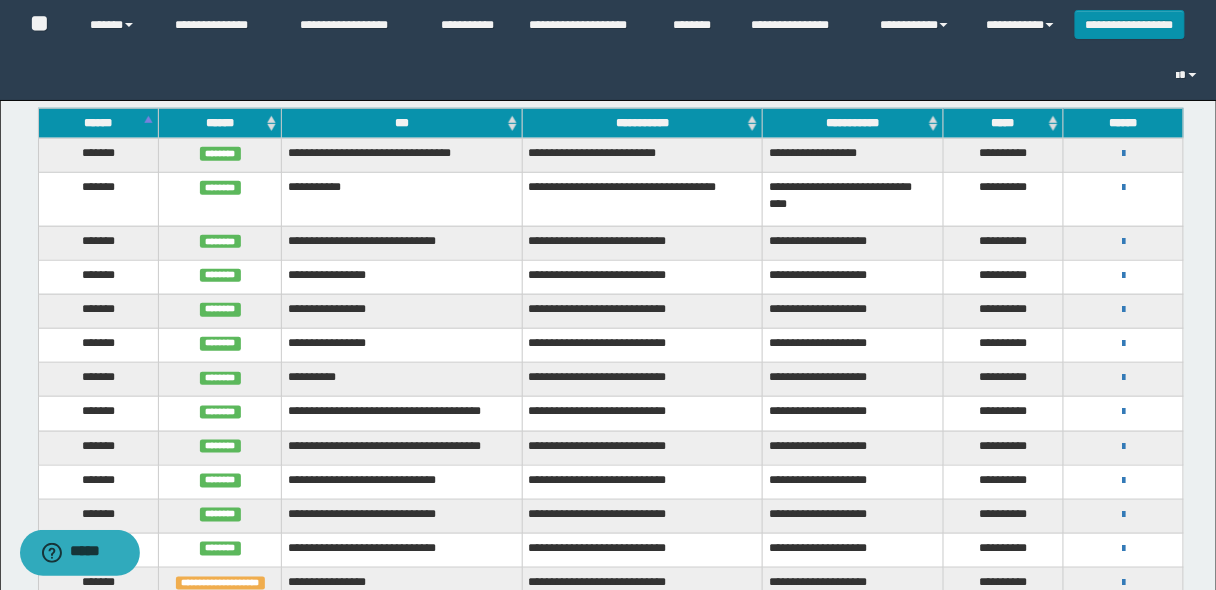 click on "******" at bounding box center [98, 123] 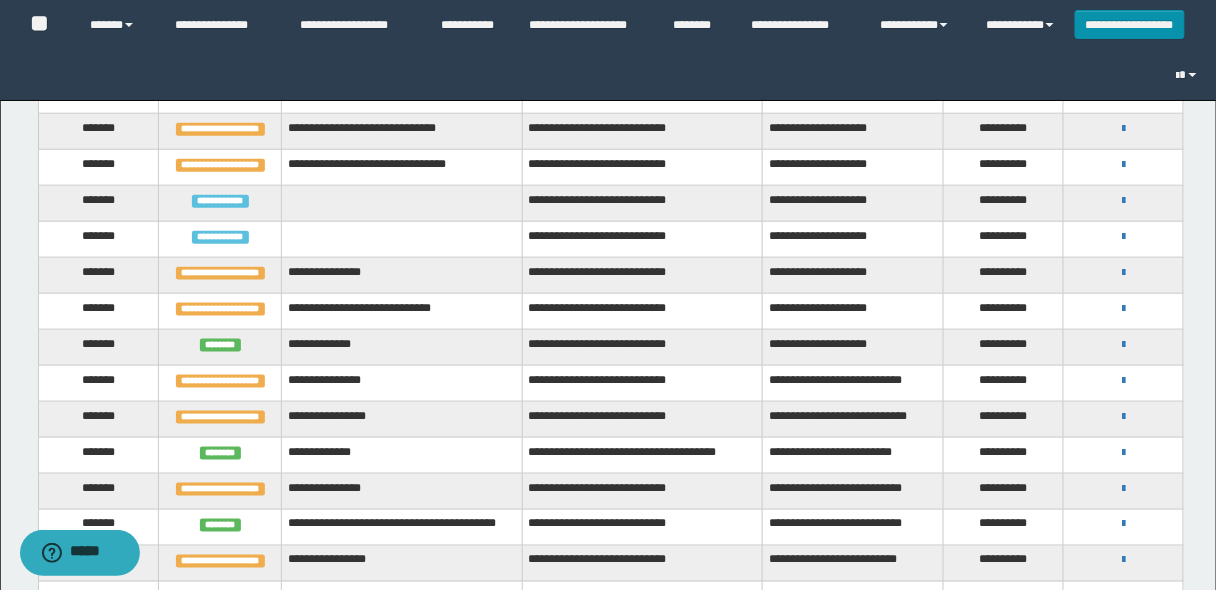 scroll, scrollTop: 480, scrollLeft: 0, axis: vertical 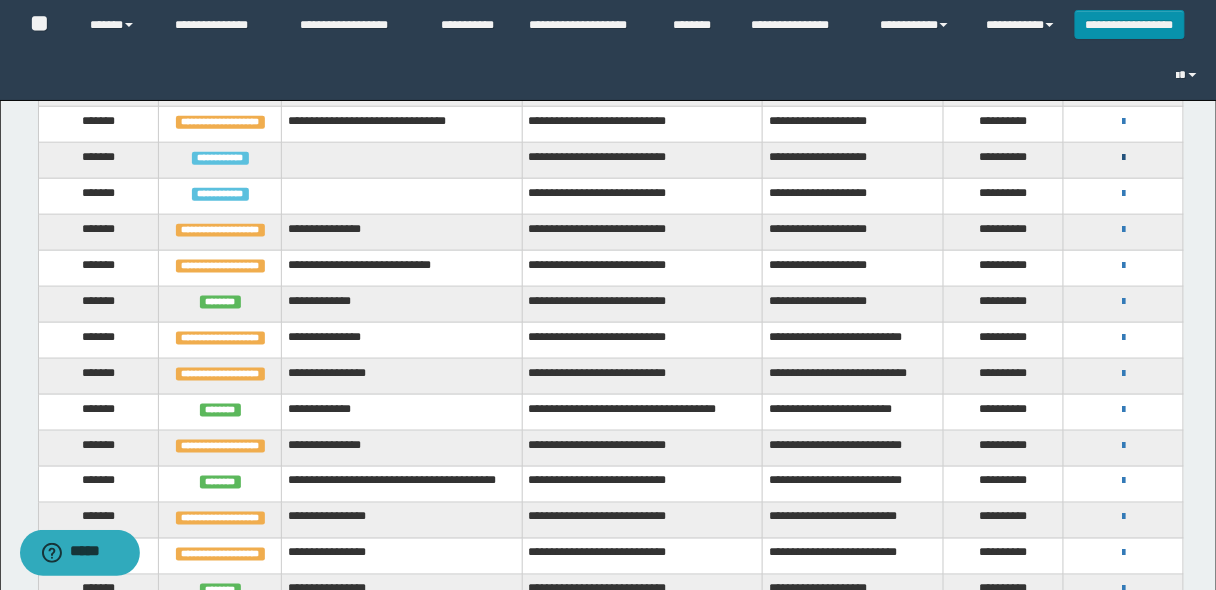 click at bounding box center [1123, 158] 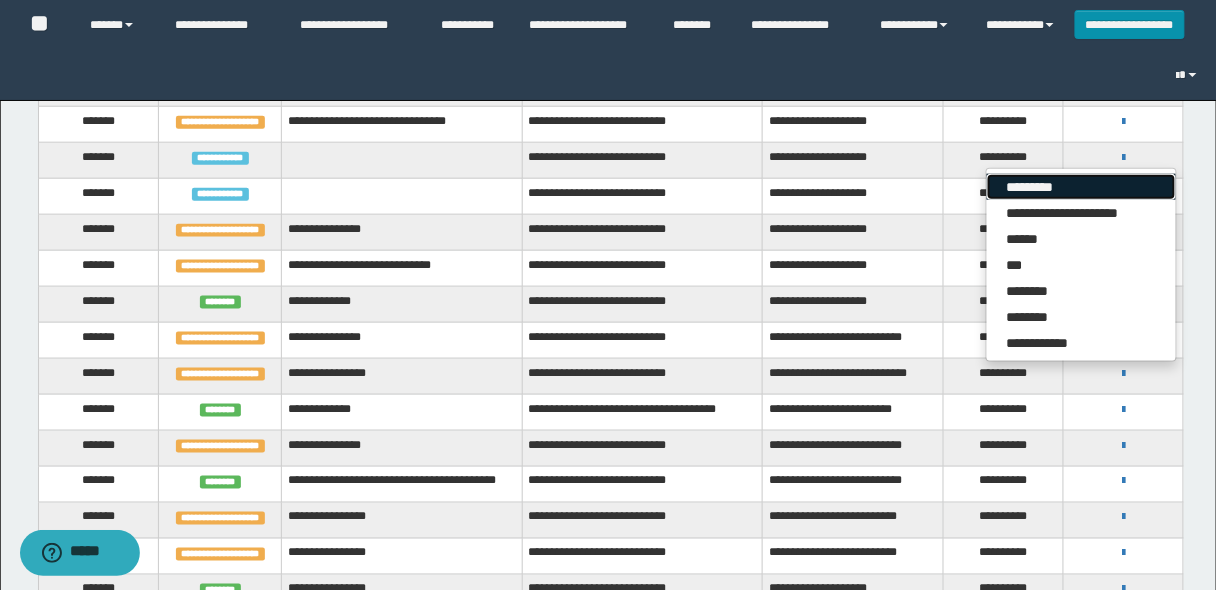 click on "*********" at bounding box center [1081, 187] 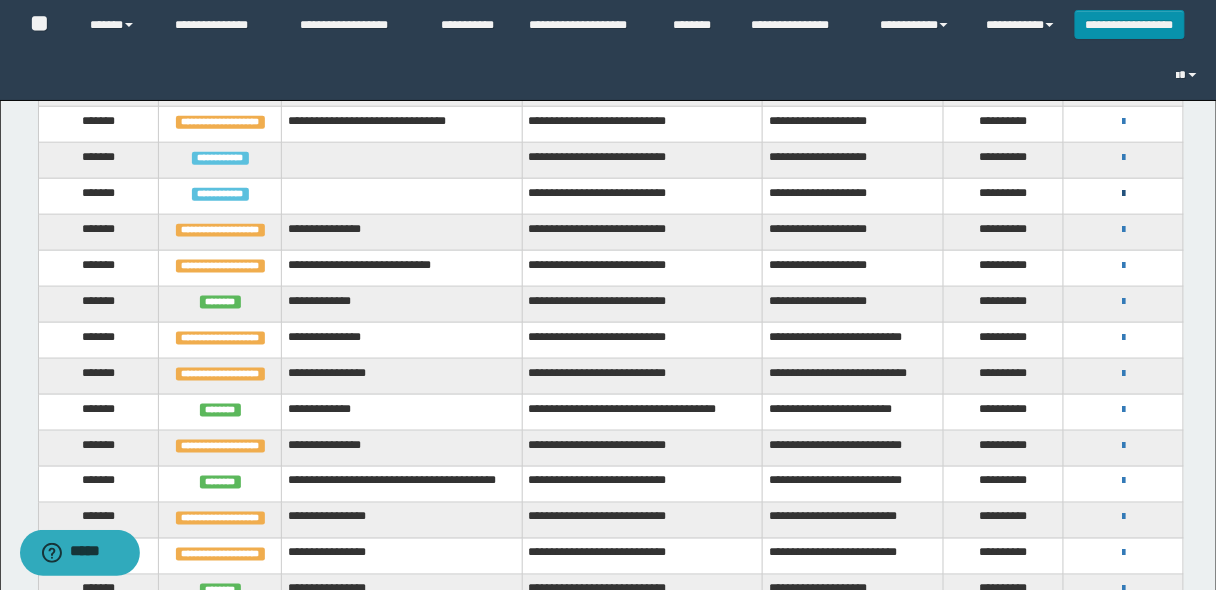 click at bounding box center [1123, 194] 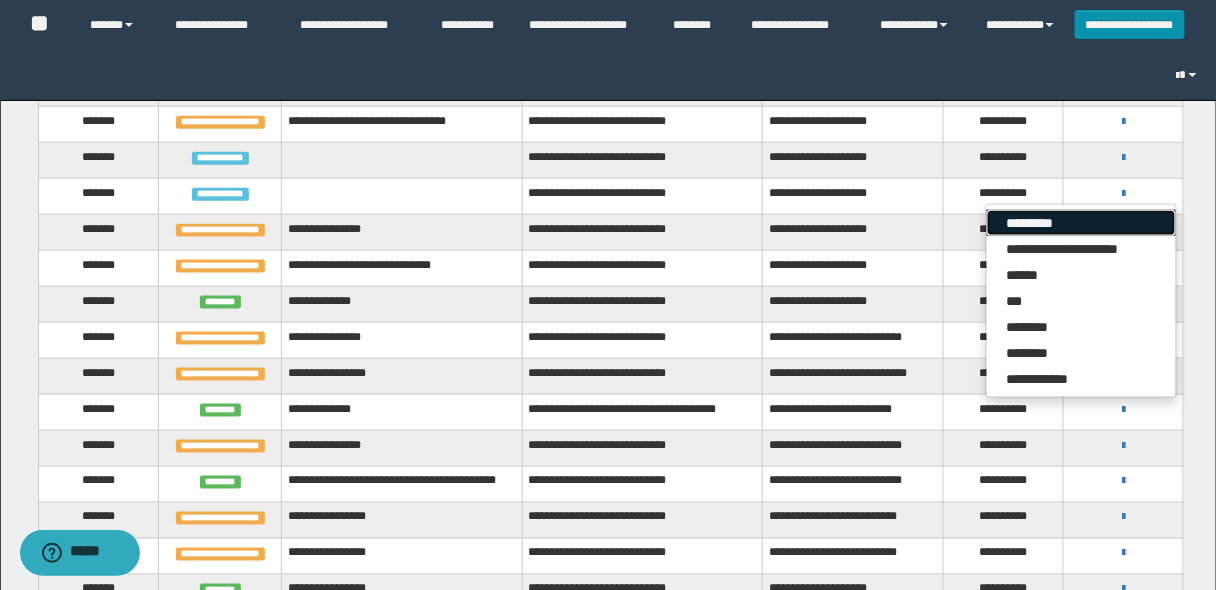click on "*********" at bounding box center [1081, 223] 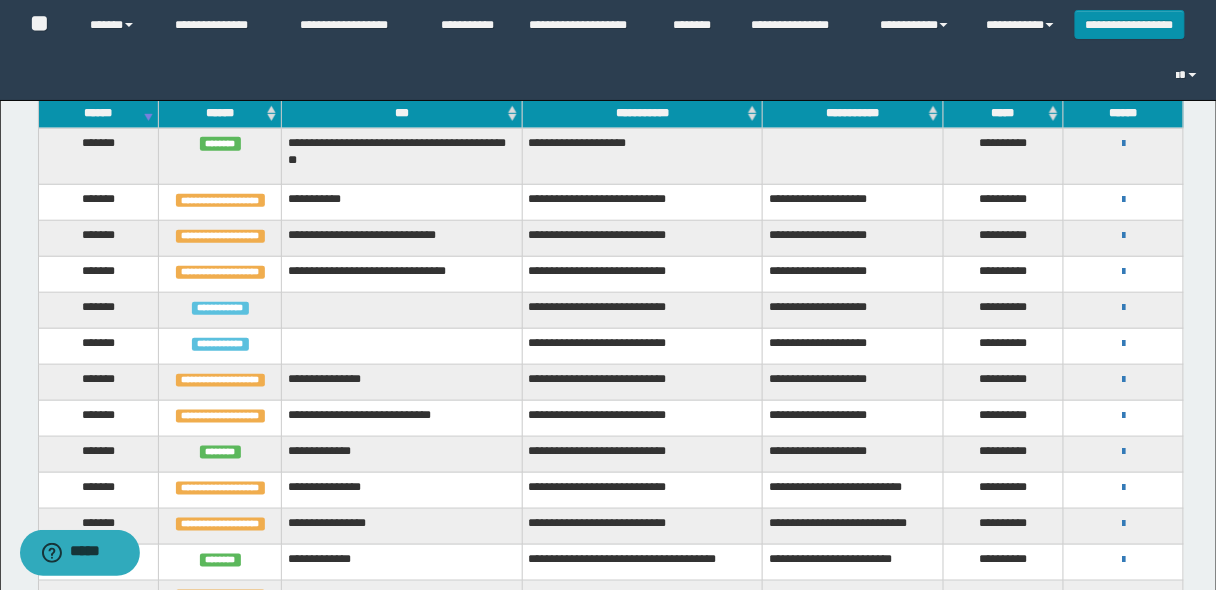 scroll, scrollTop: 320, scrollLeft: 0, axis: vertical 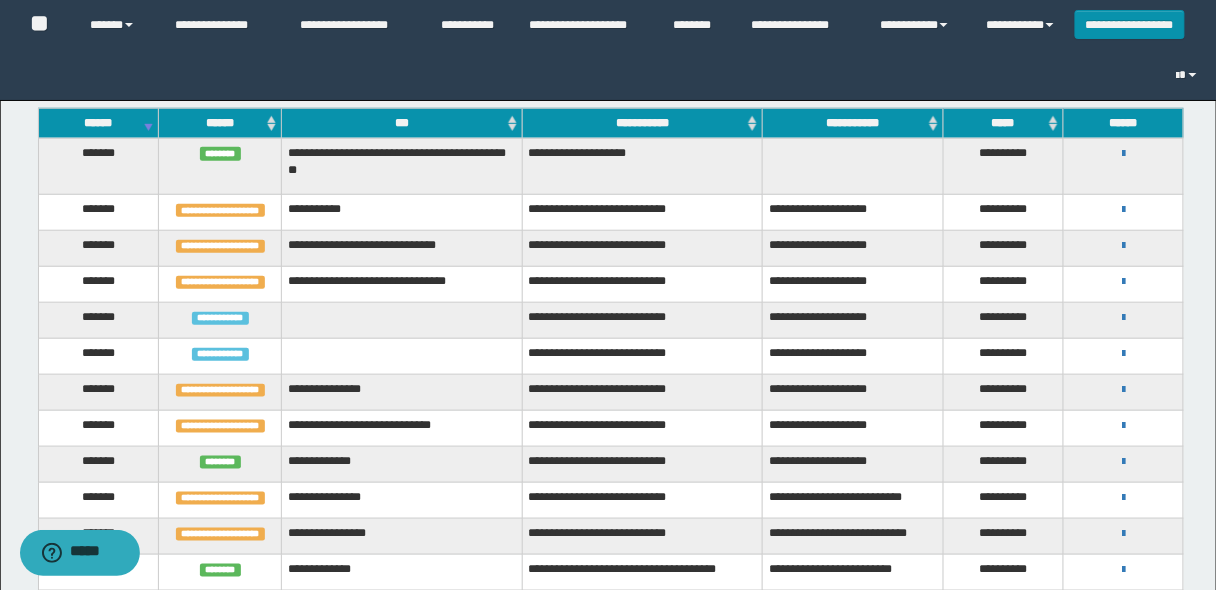 click on "******" at bounding box center (98, 123) 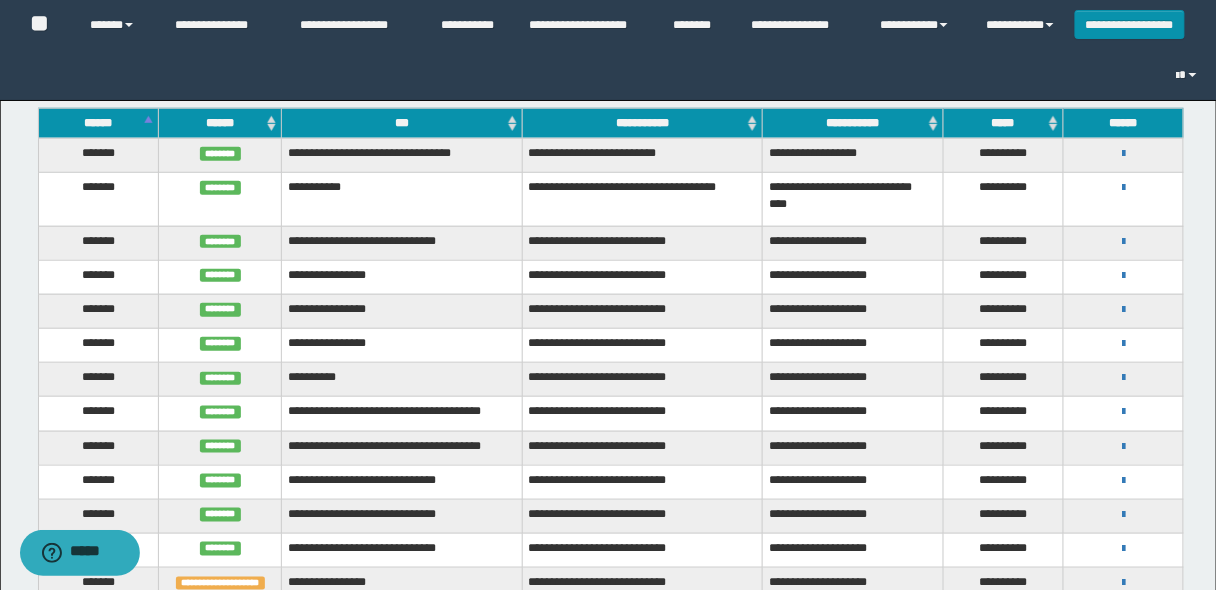 click on "******" at bounding box center [98, 123] 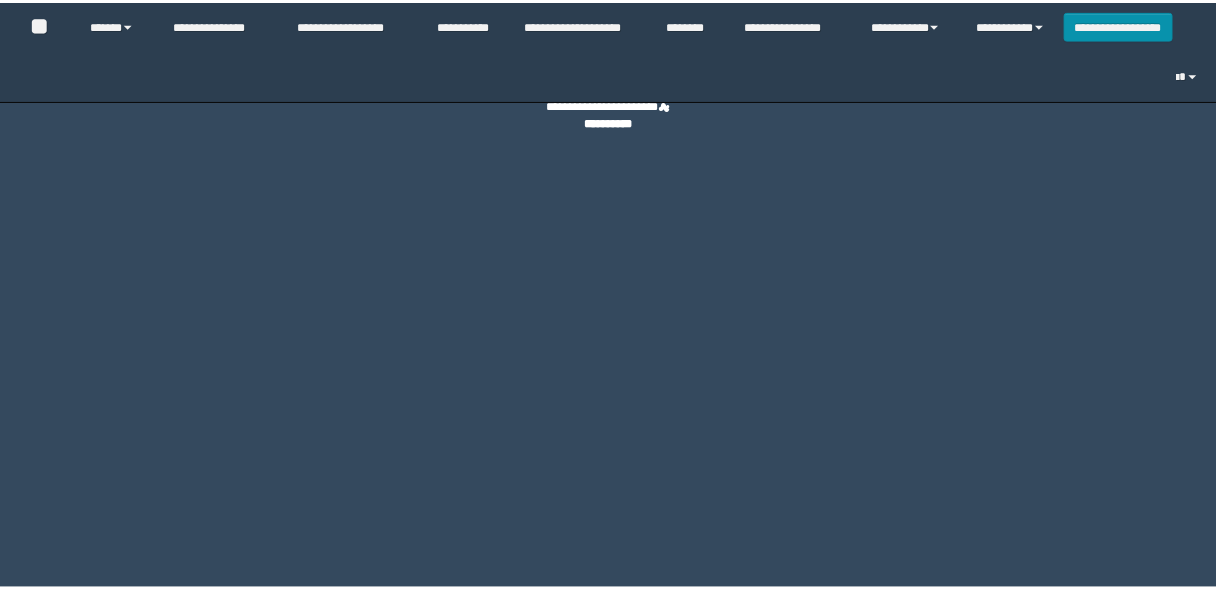scroll, scrollTop: 0, scrollLeft: 0, axis: both 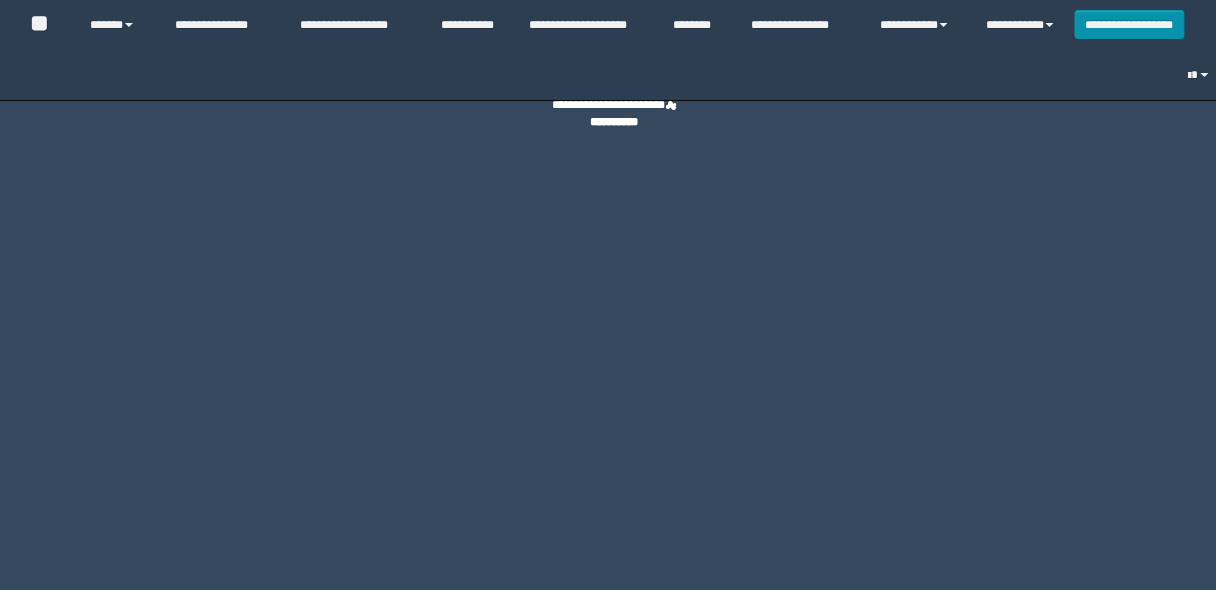 select on "*" 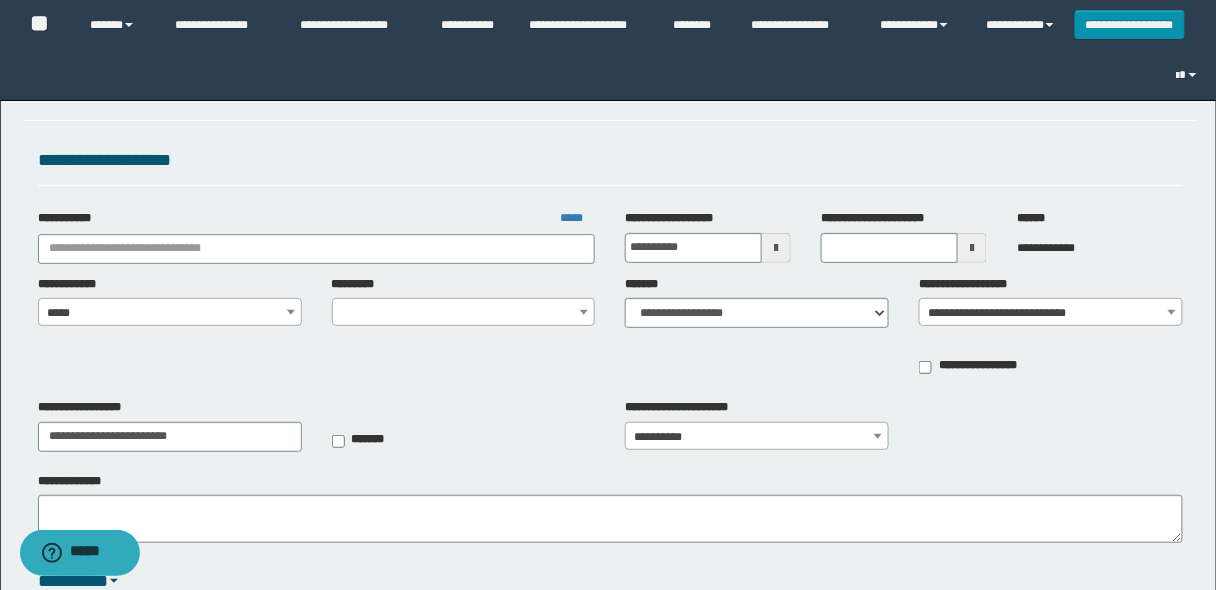 type on "**********" 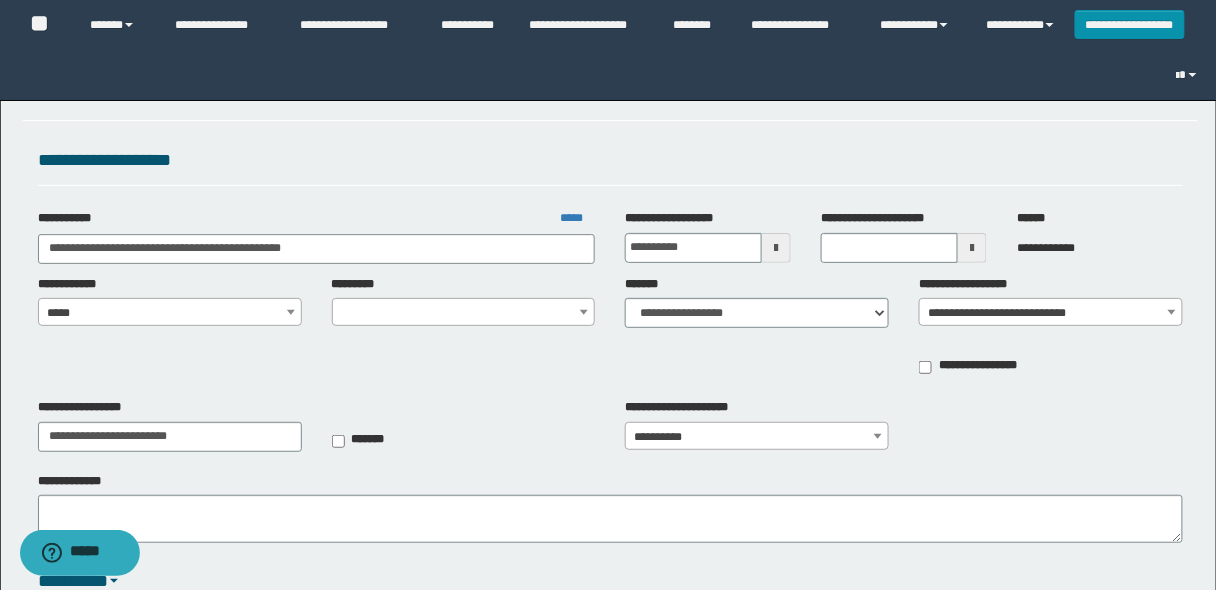 select on "****" 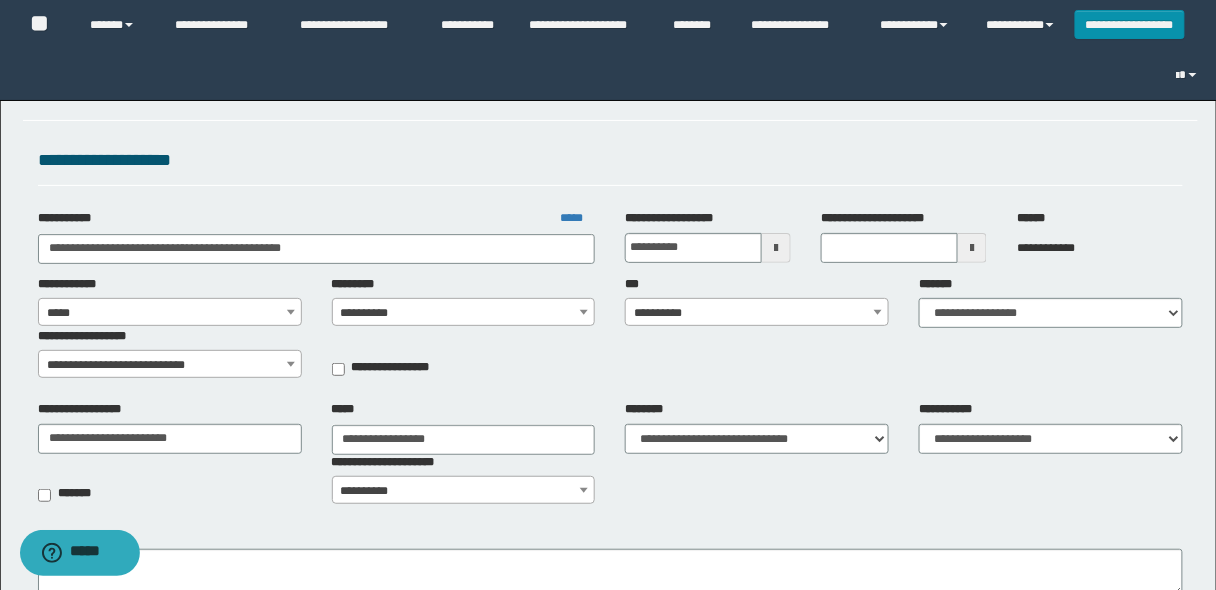 click on "**********" at bounding box center [757, 313] 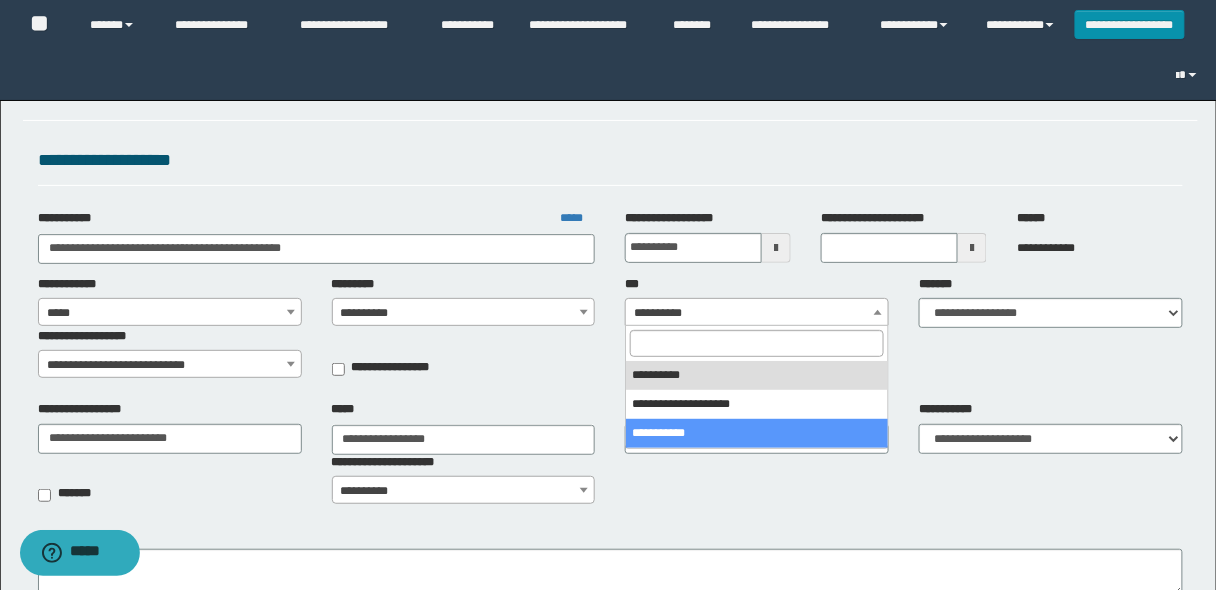 select on "***" 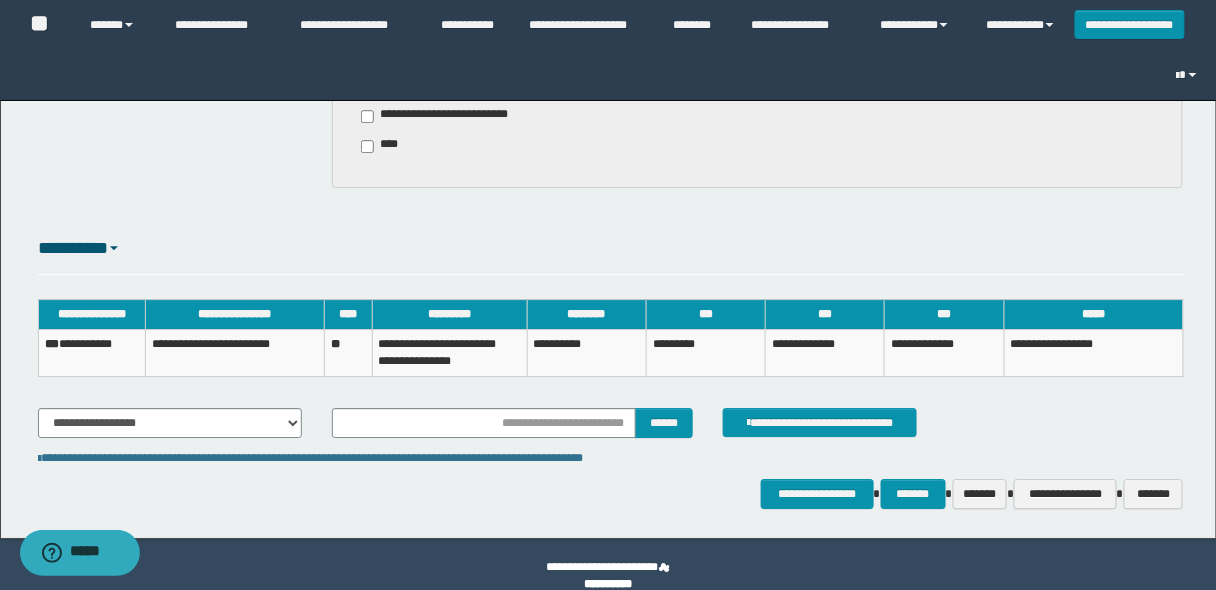 scroll, scrollTop: 1431, scrollLeft: 0, axis: vertical 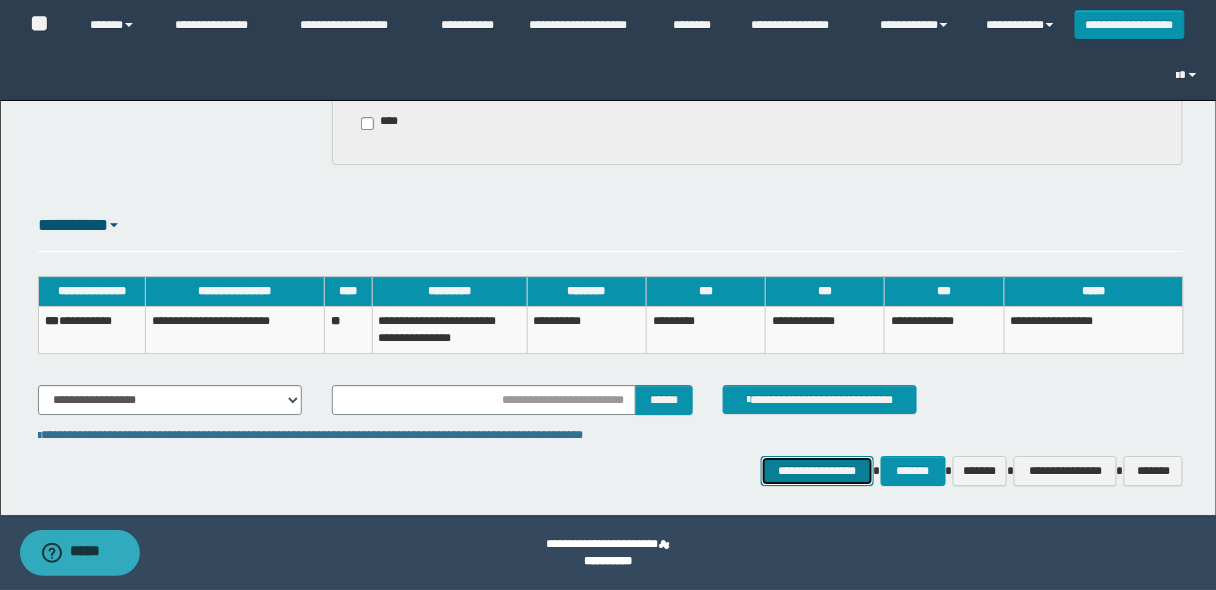 click on "**********" at bounding box center [817, 470] 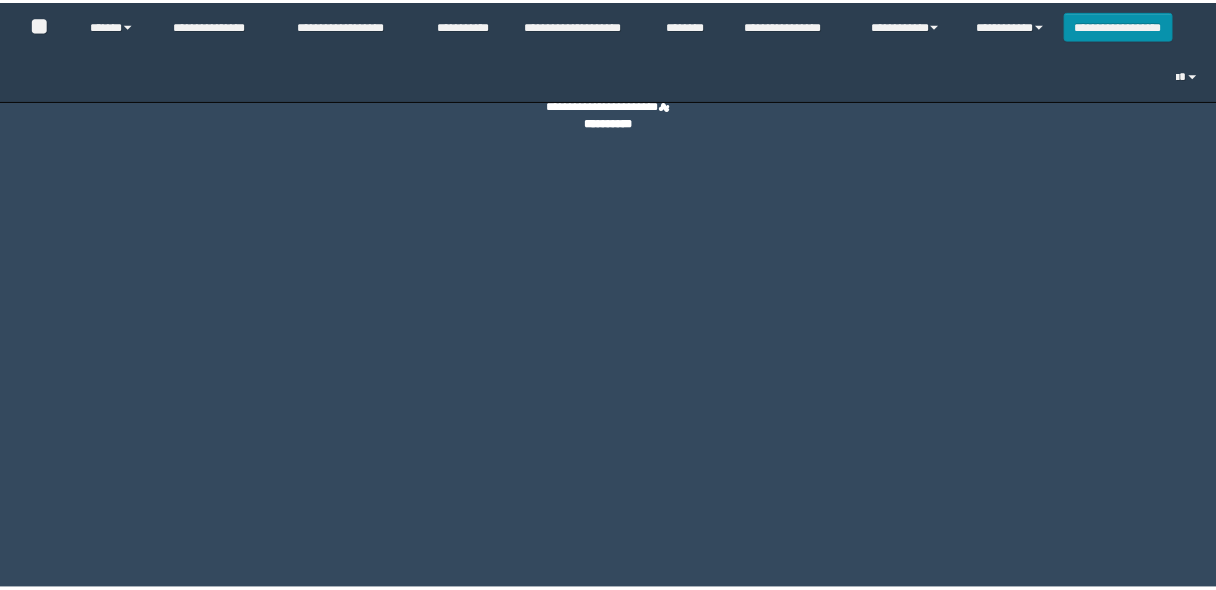 scroll, scrollTop: 0, scrollLeft: 0, axis: both 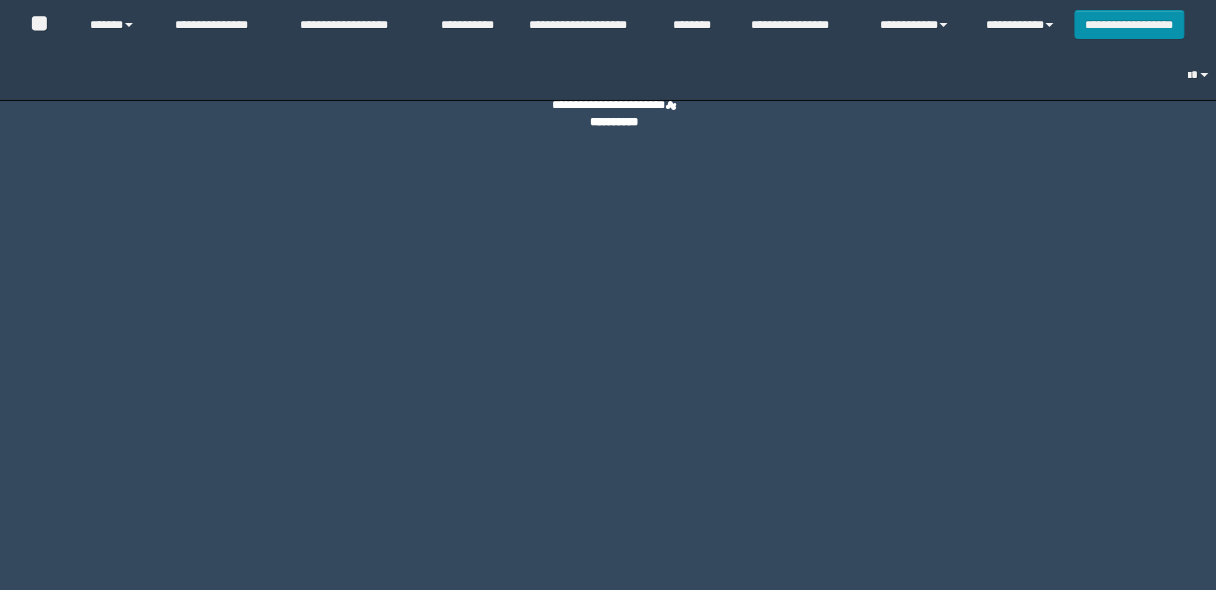 select on "**" 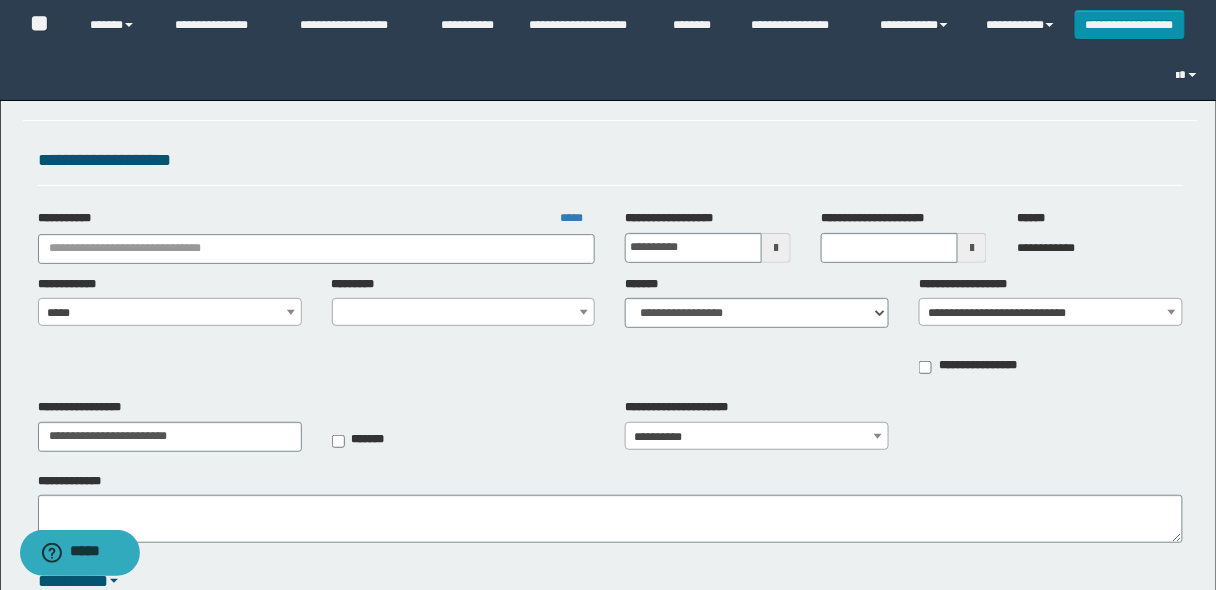type on "**********" 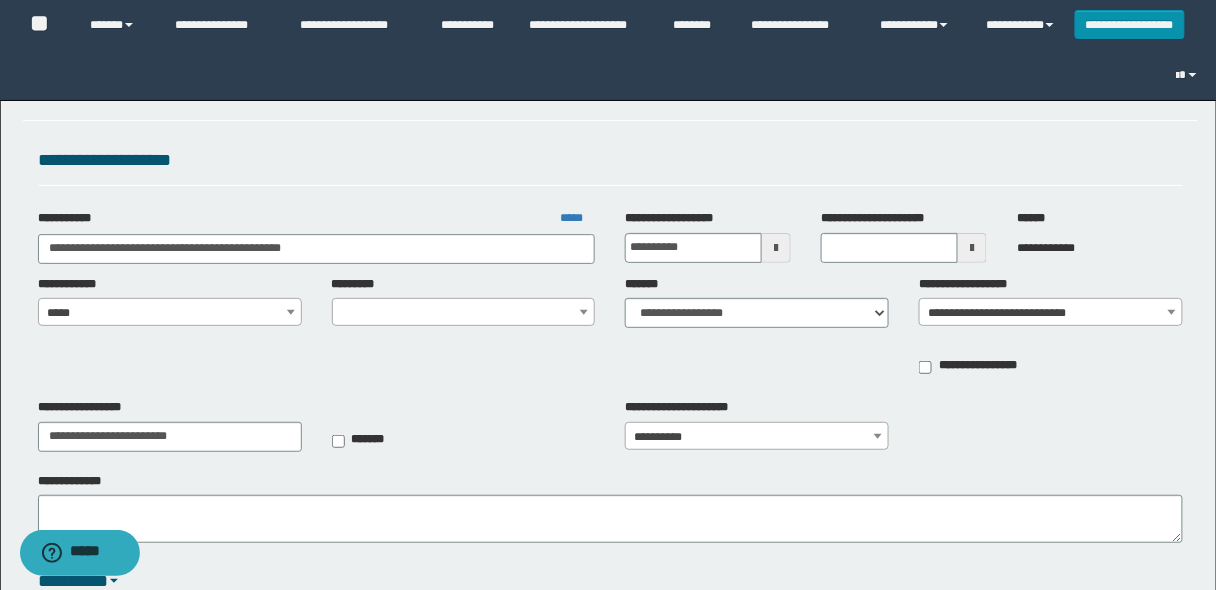select on "****" 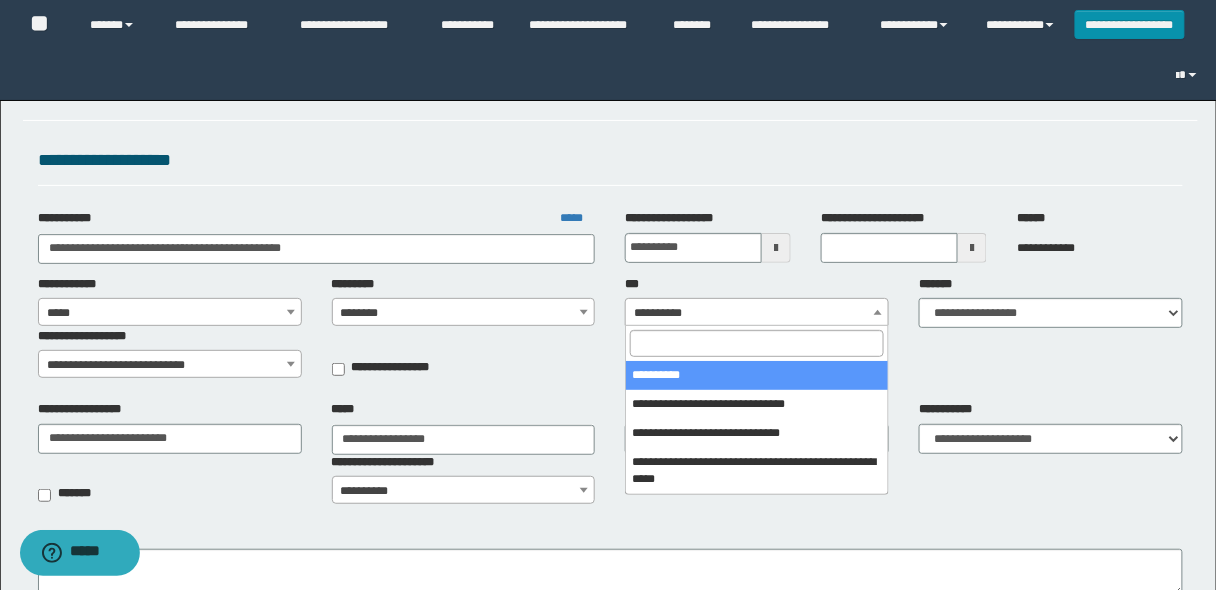 click on "**********" at bounding box center (757, 313) 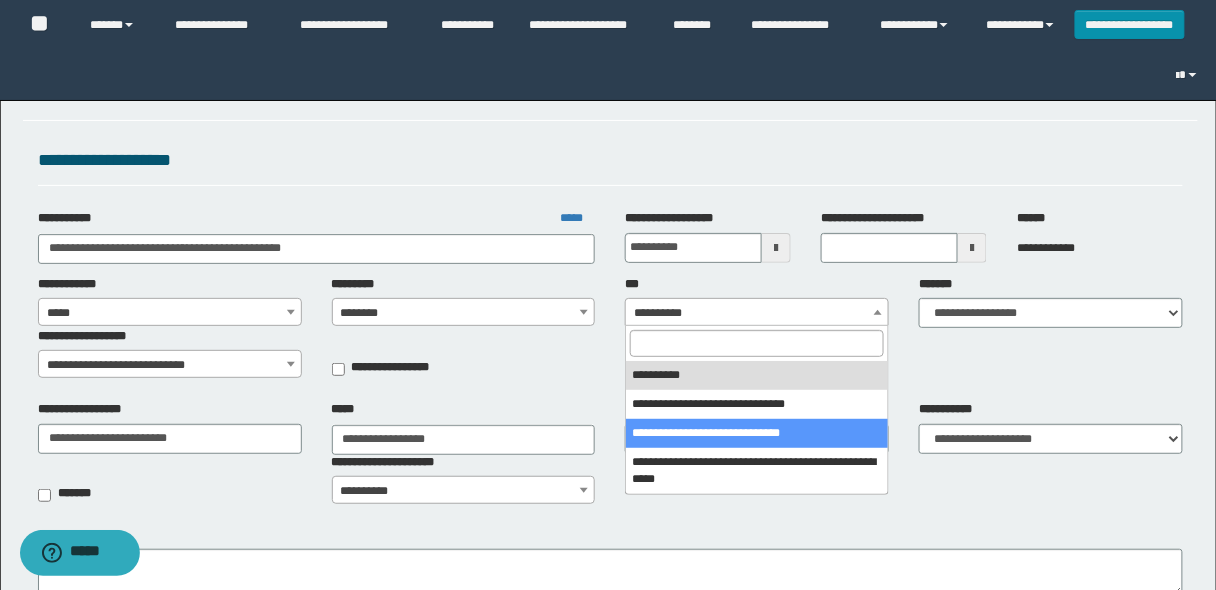 select on "***" 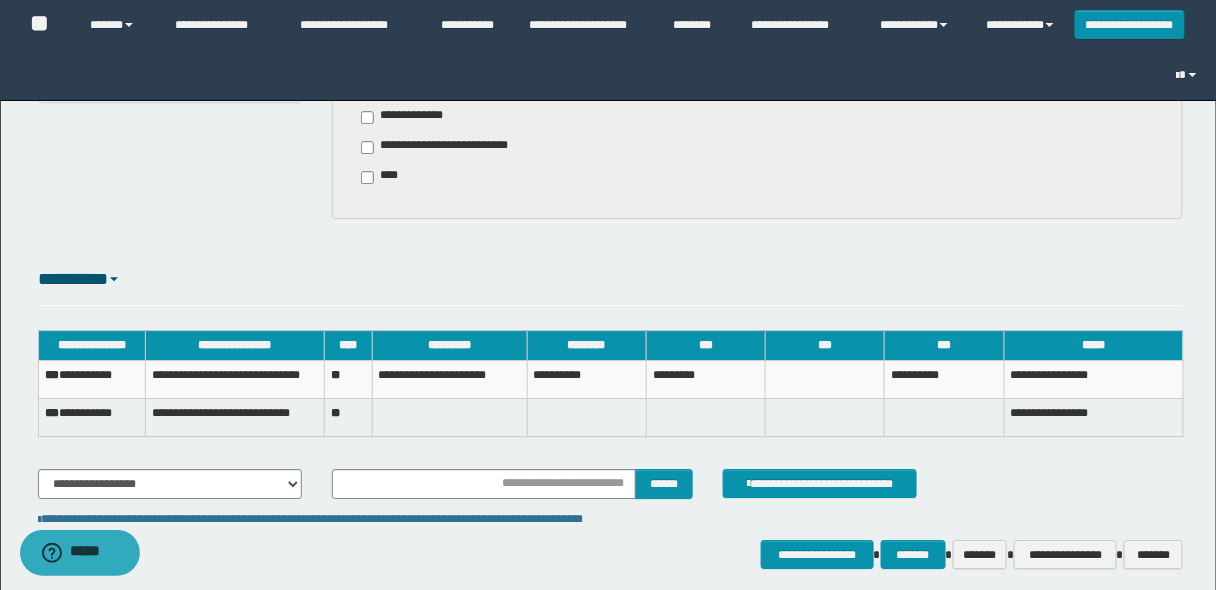 scroll, scrollTop: 1461, scrollLeft: 0, axis: vertical 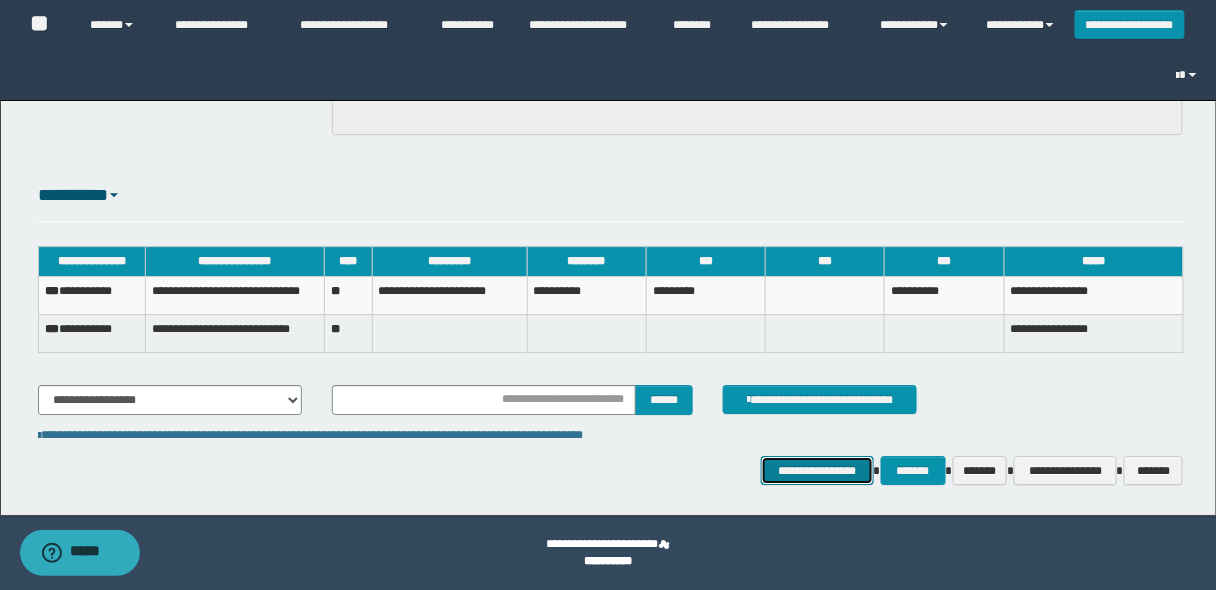 click on "**********" at bounding box center [817, 470] 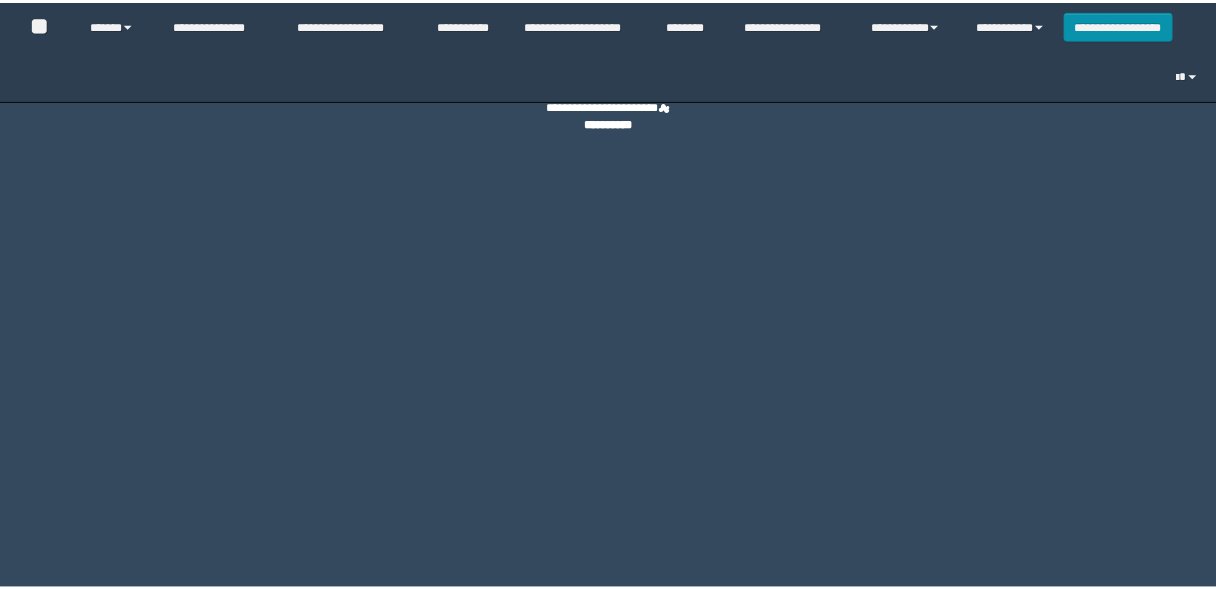 scroll, scrollTop: 0, scrollLeft: 0, axis: both 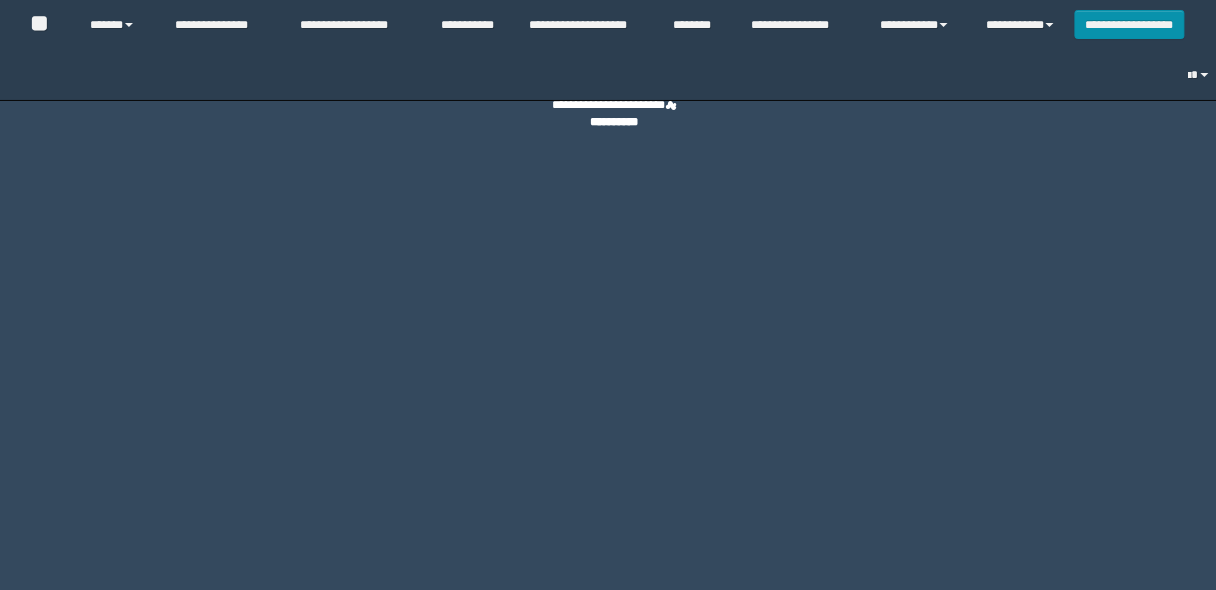 select on "**" 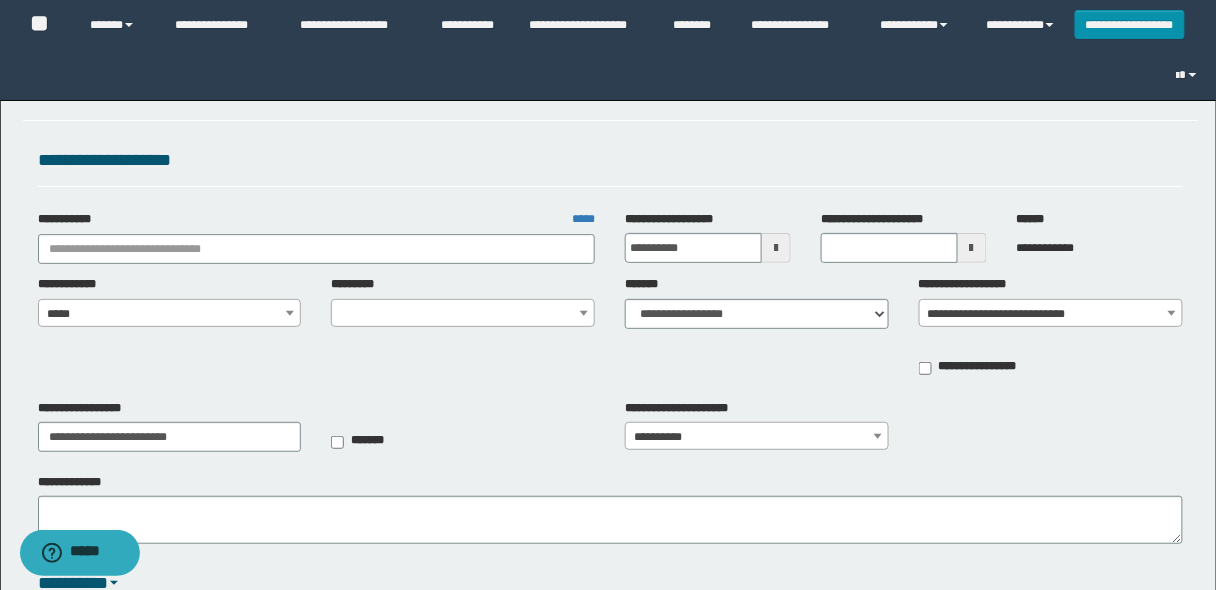 type on "**********" 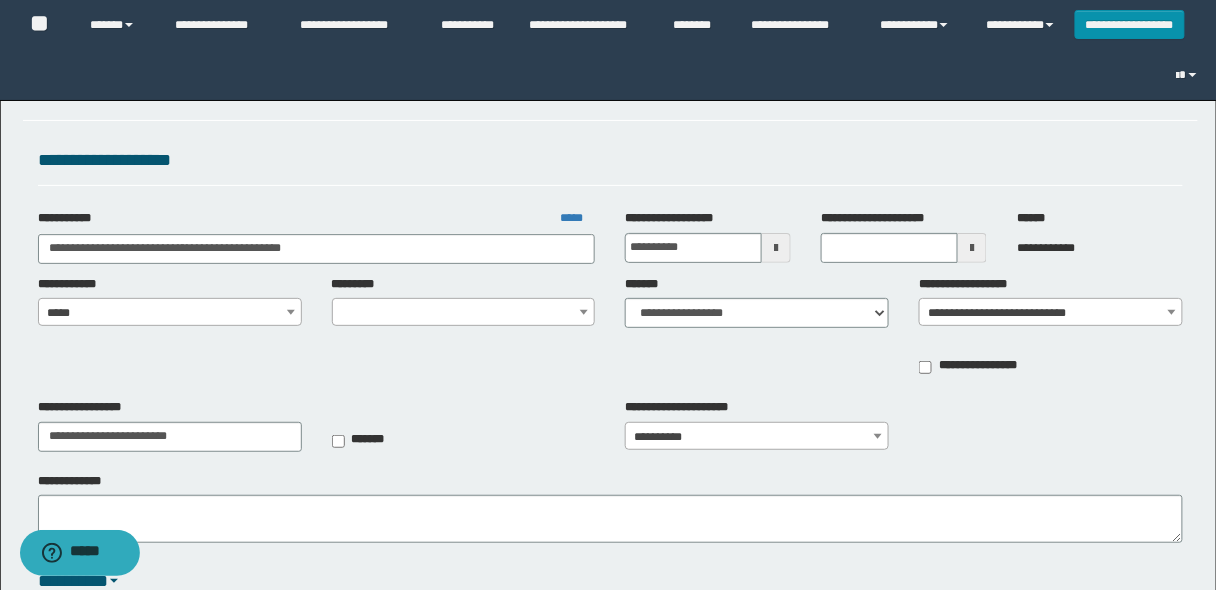 select on "****" 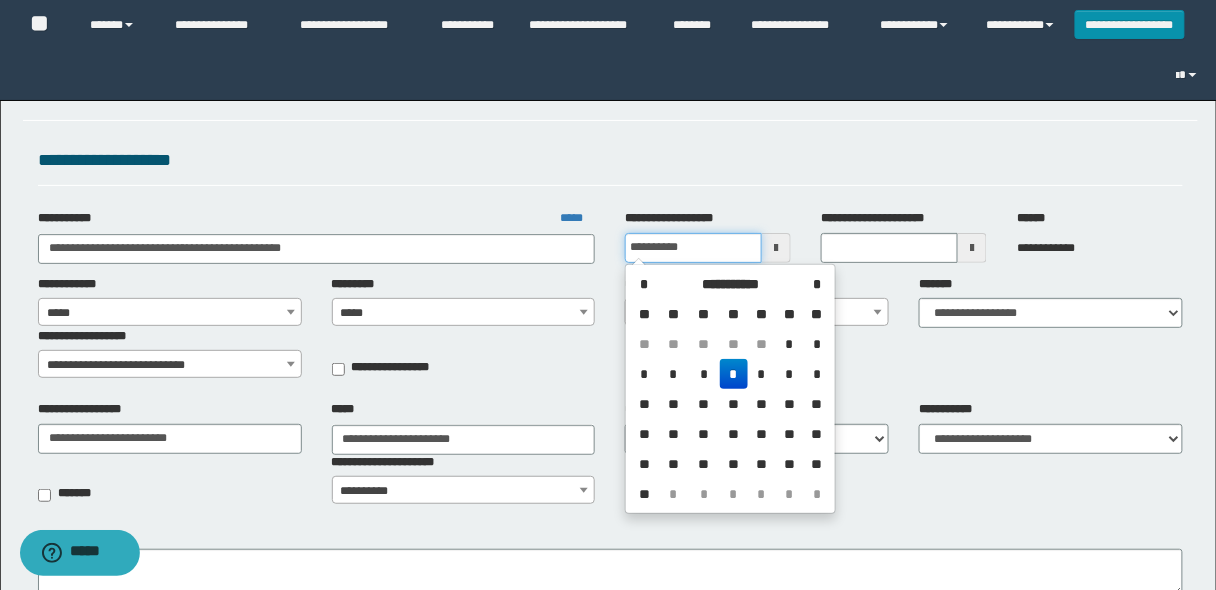click on "**********" at bounding box center (693, 248) 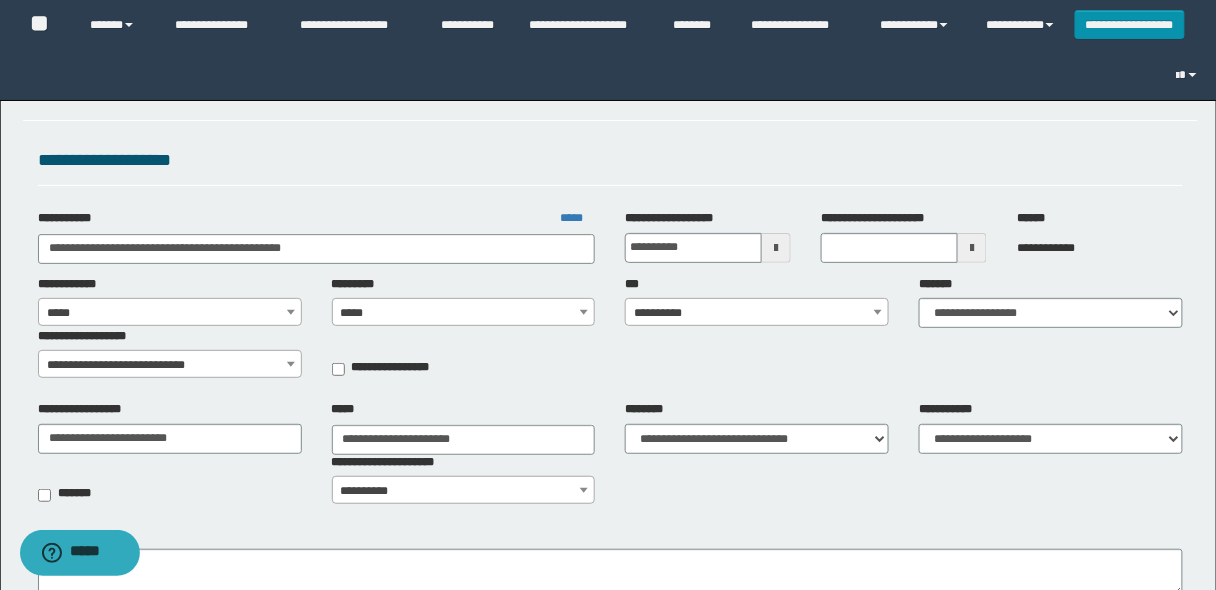 click on "**********" at bounding box center (611, 161) 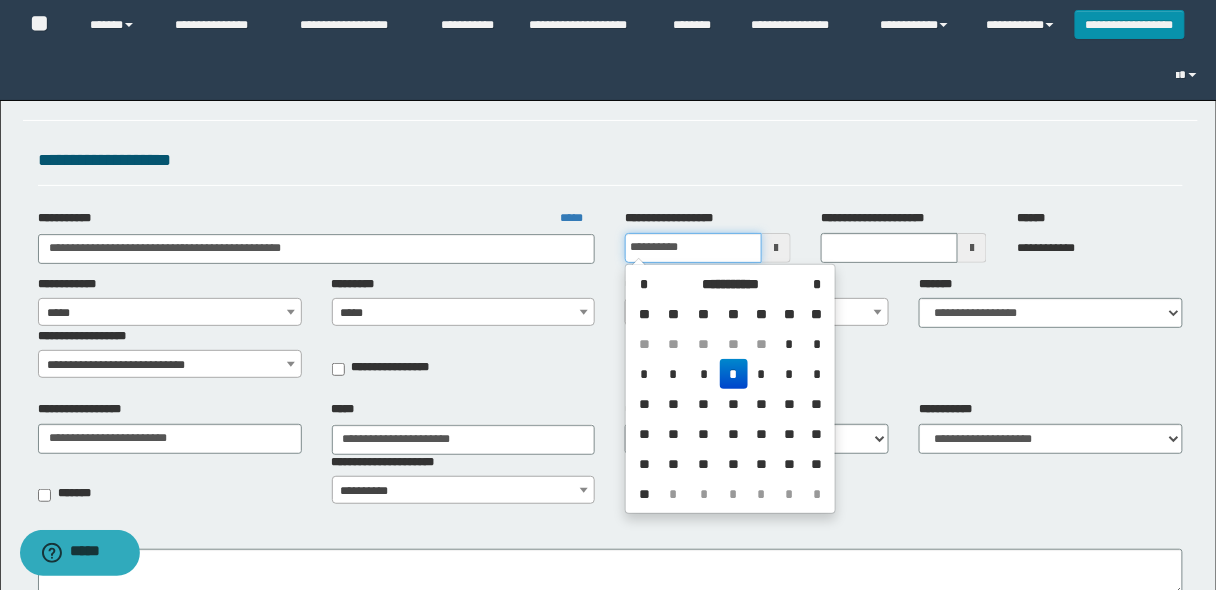 click on "**********" at bounding box center [693, 248] 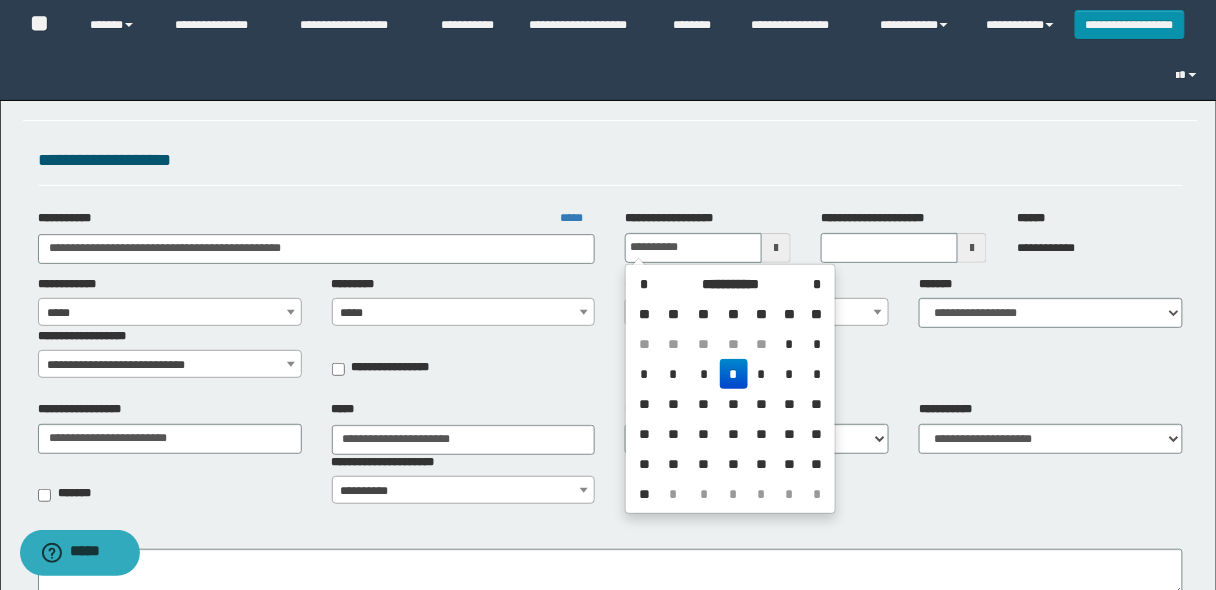 type on "**********" 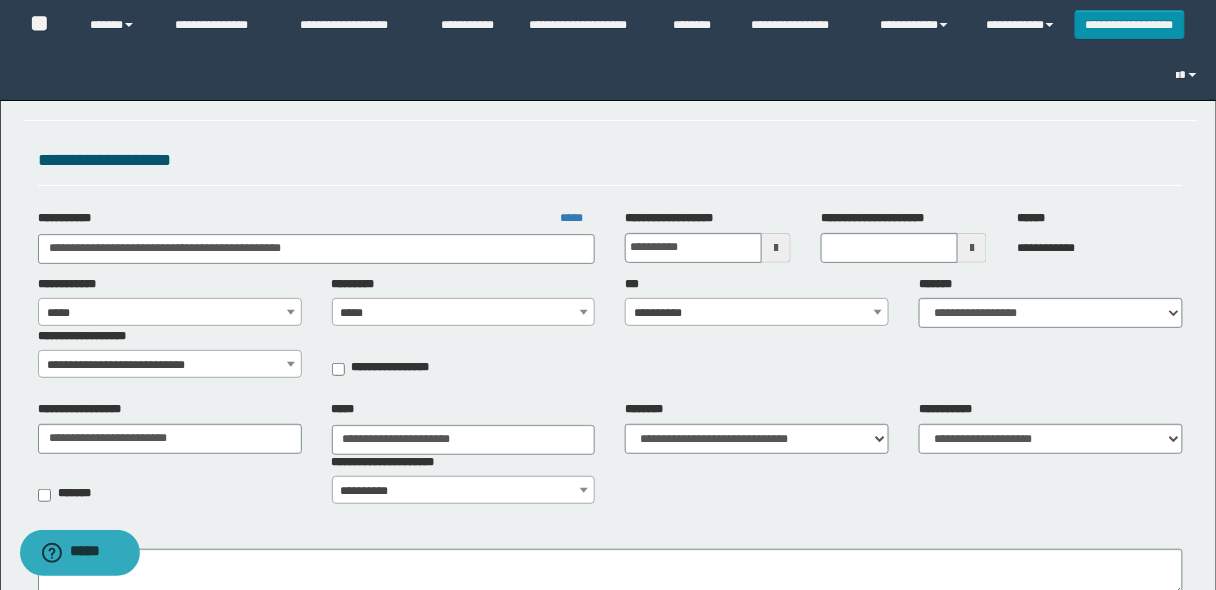 click on "**********" at bounding box center [757, 313] 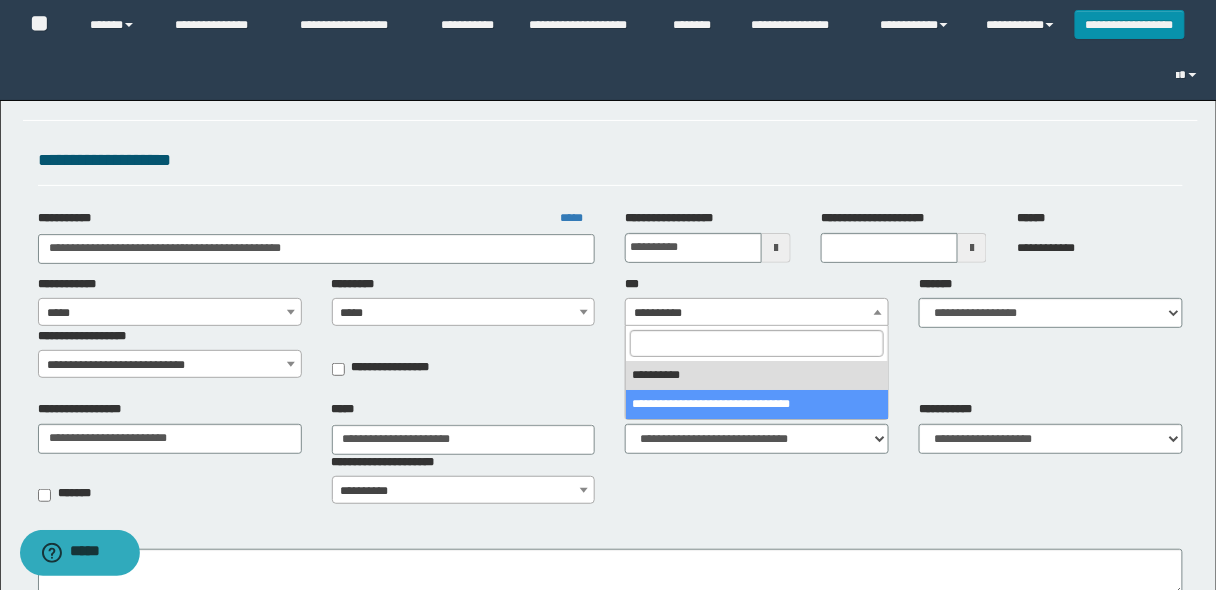 select on "**" 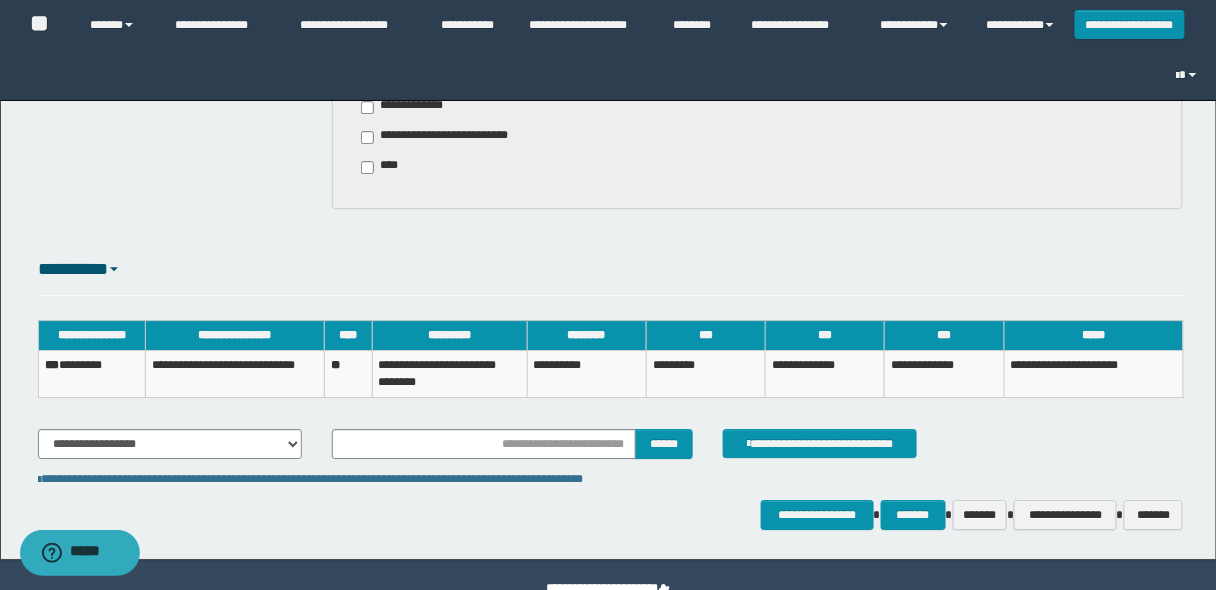 scroll, scrollTop: 1431, scrollLeft: 0, axis: vertical 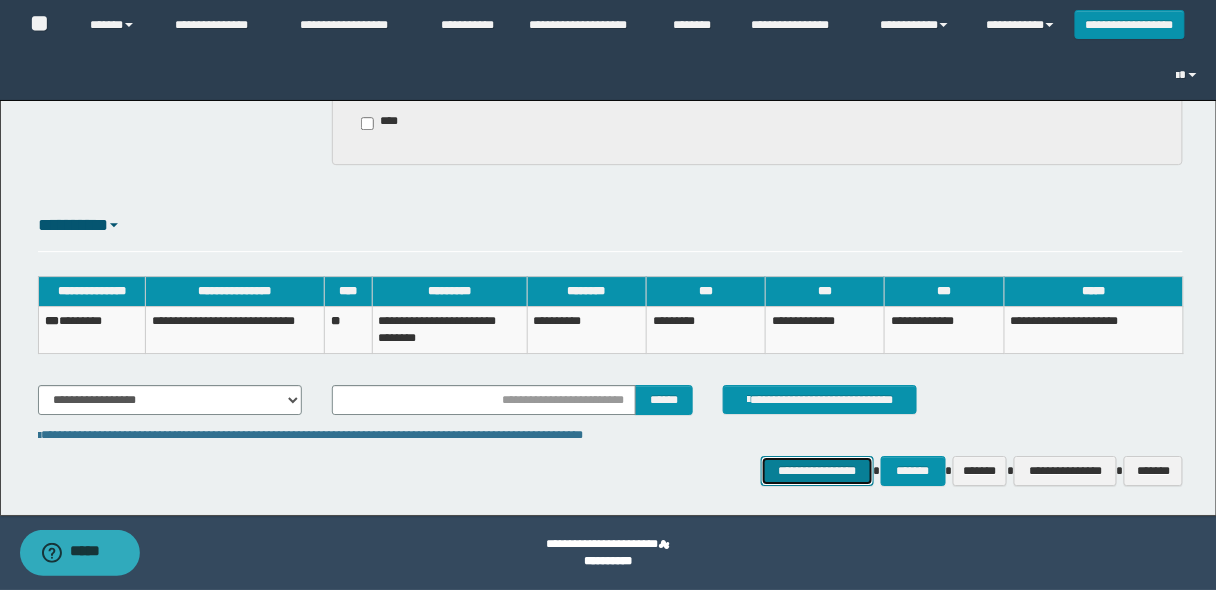 click on "**********" at bounding box center (817, 470) 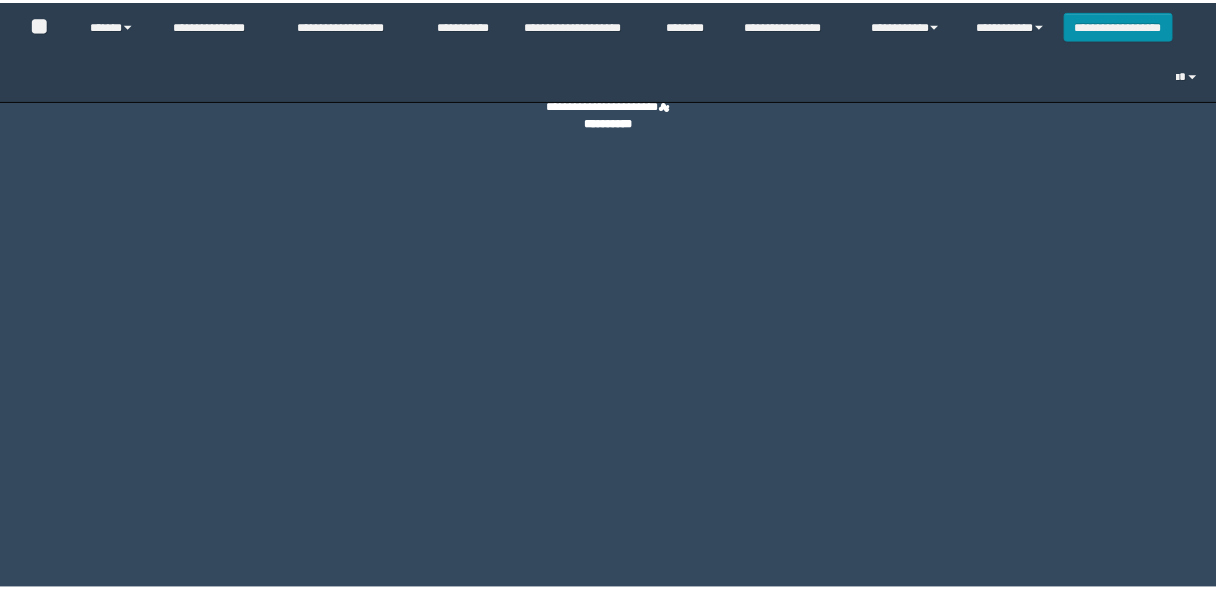 scroll, scrollTop: 0, scrollLeft: 0, axis: both 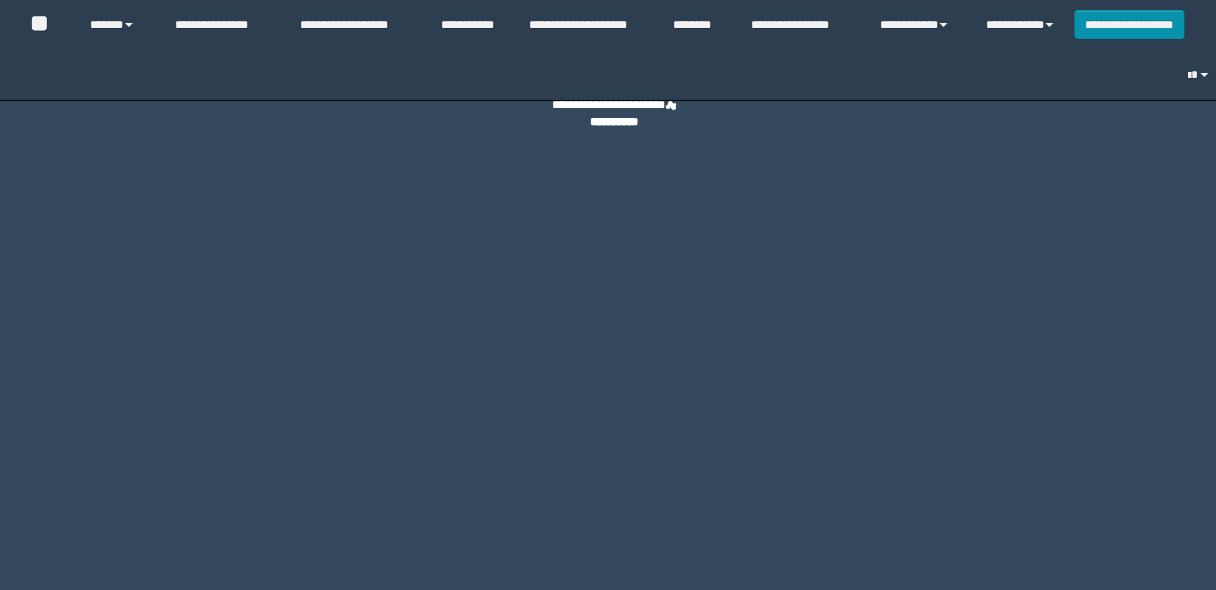 select on "**" 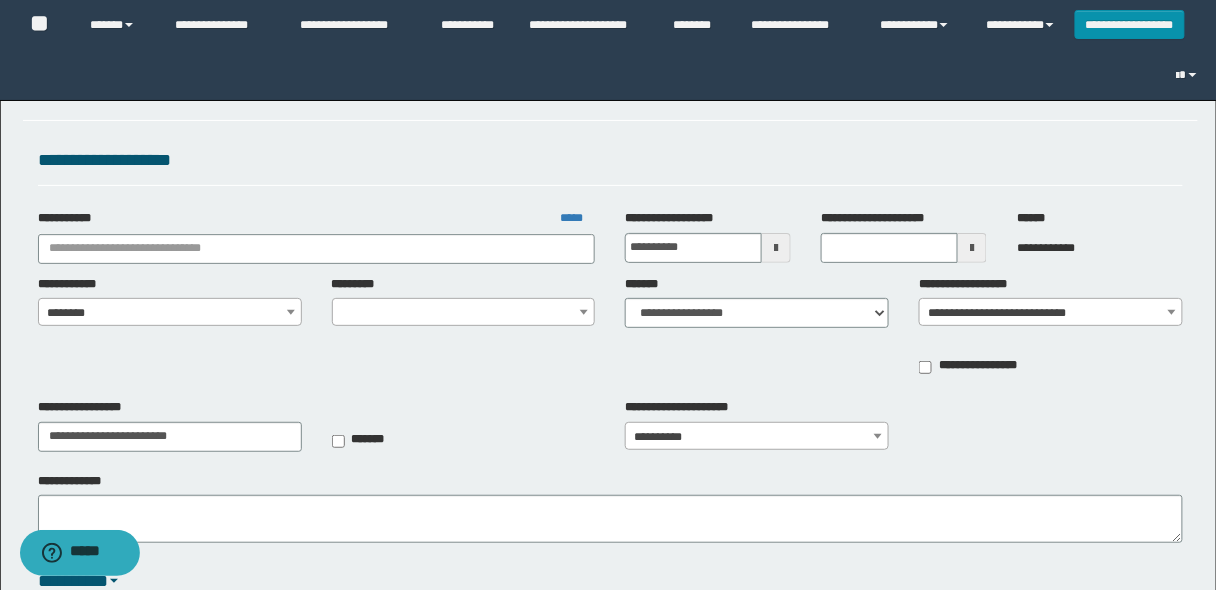 type on "**********" 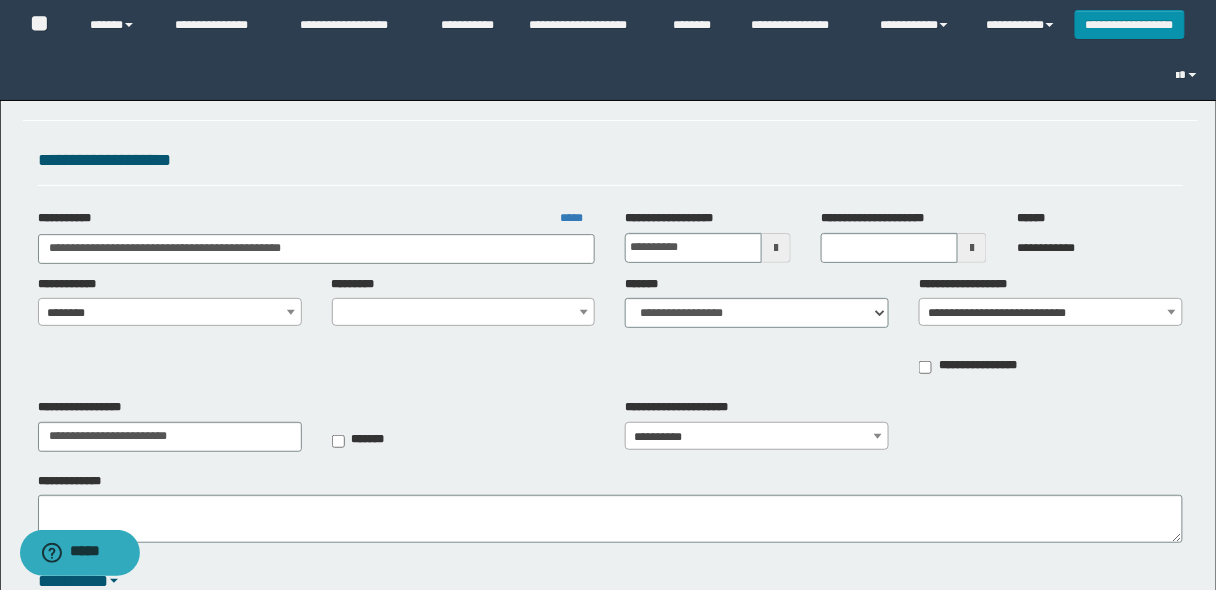 select on "****" 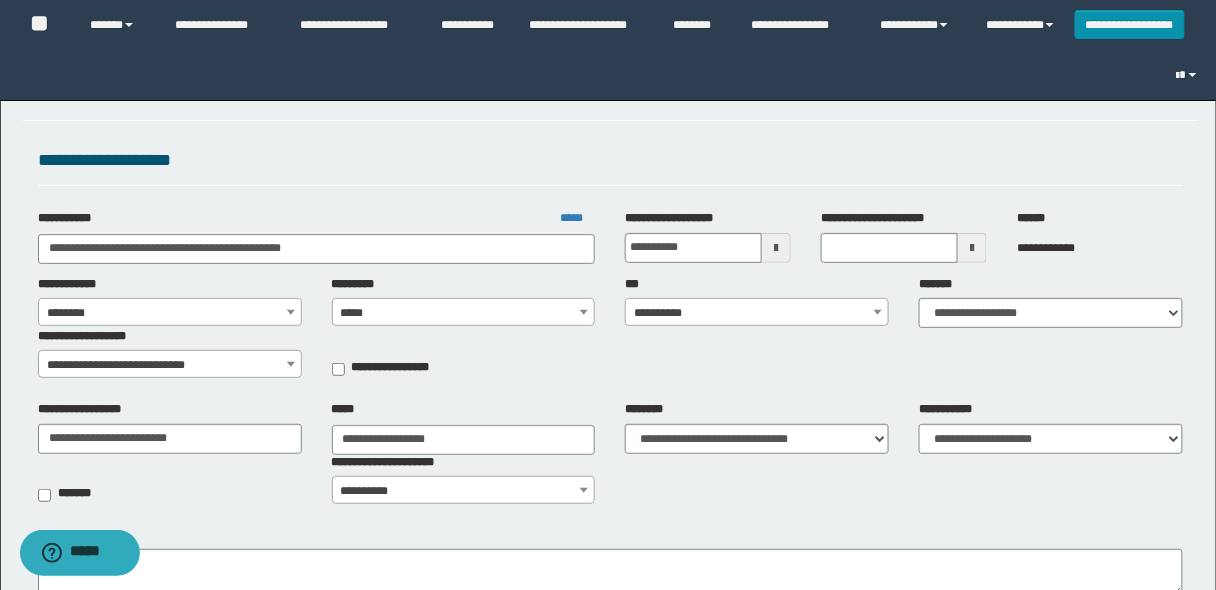 click on "**********" at bounding box center [757, 313] 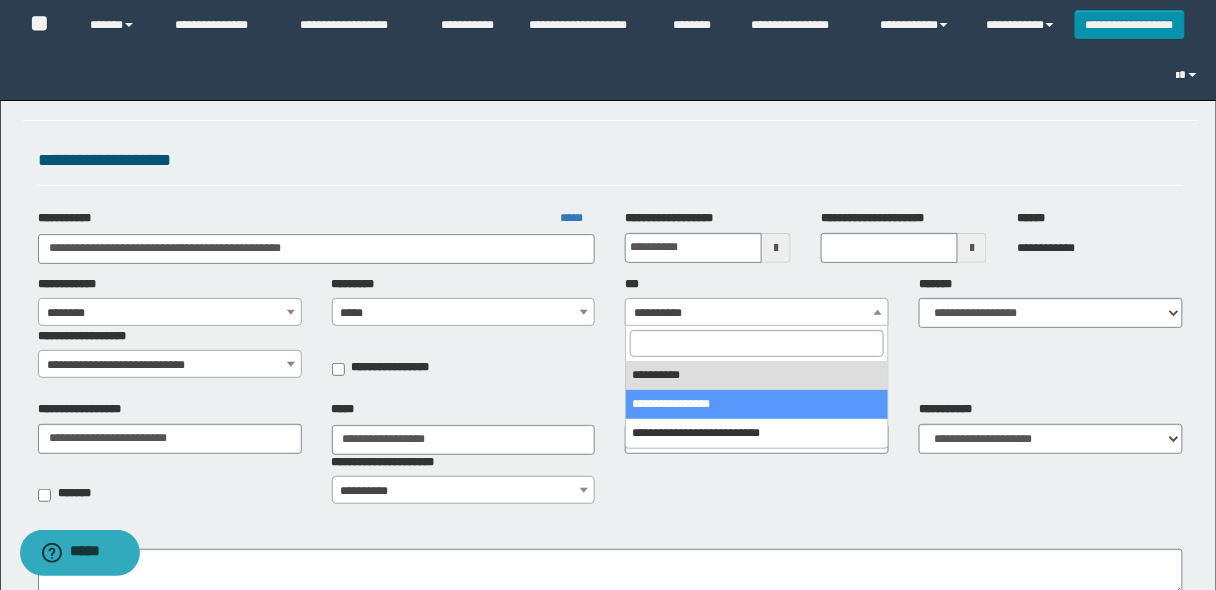 select on "***" 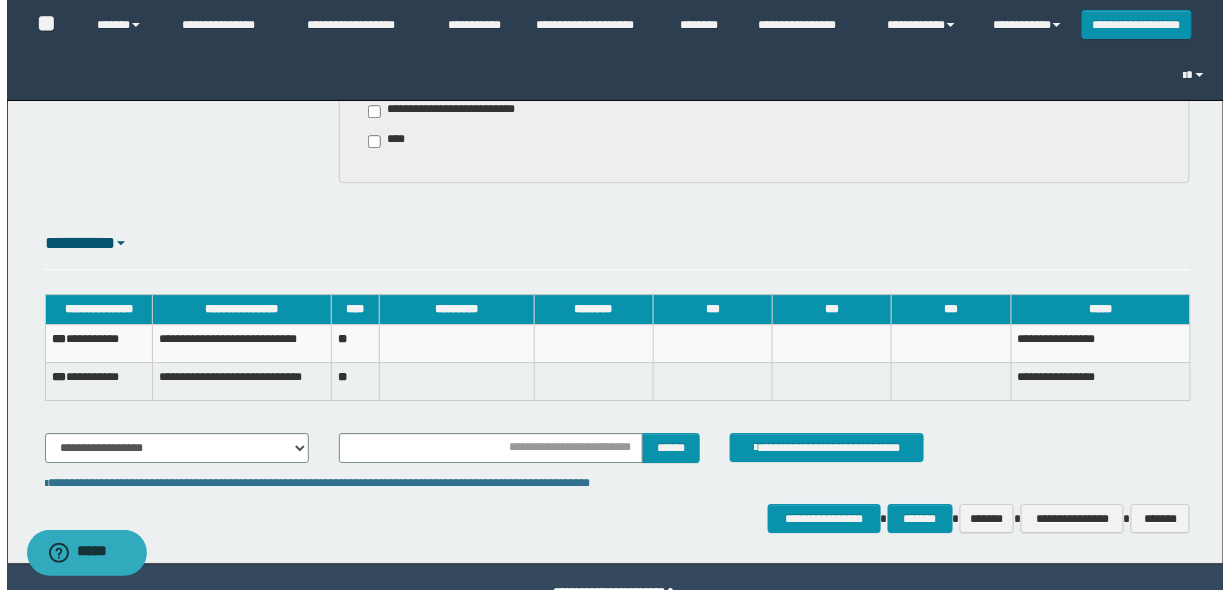 scroll, scrollTop: 1461, scrollLeft: 0, axis: vertical 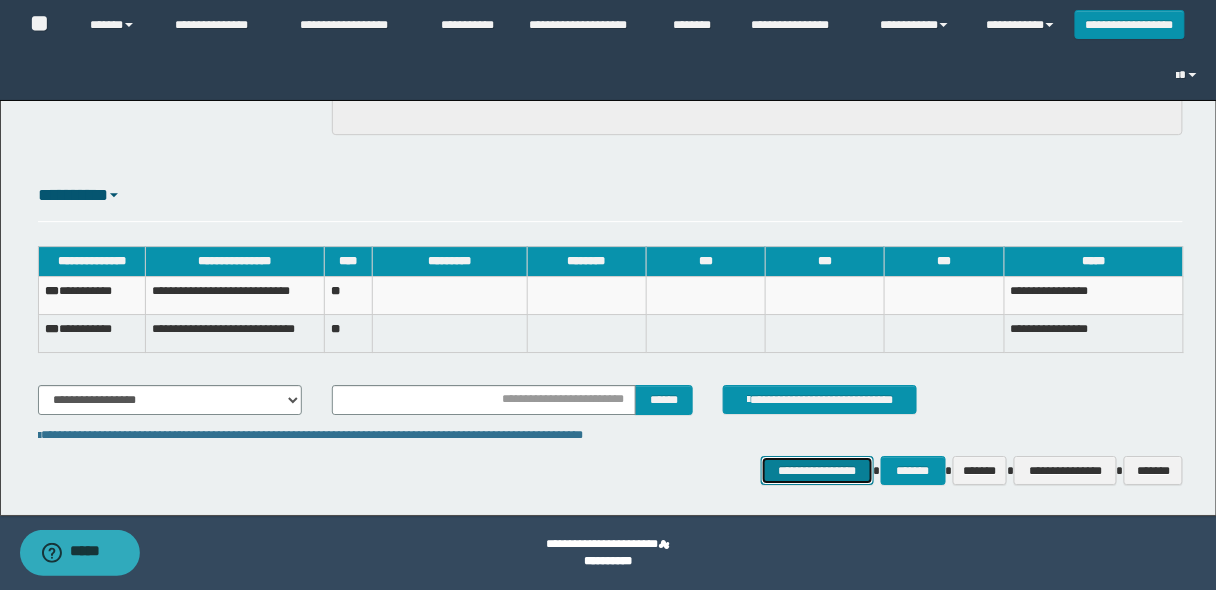 click on "**********" at bounding box center (817, 470) 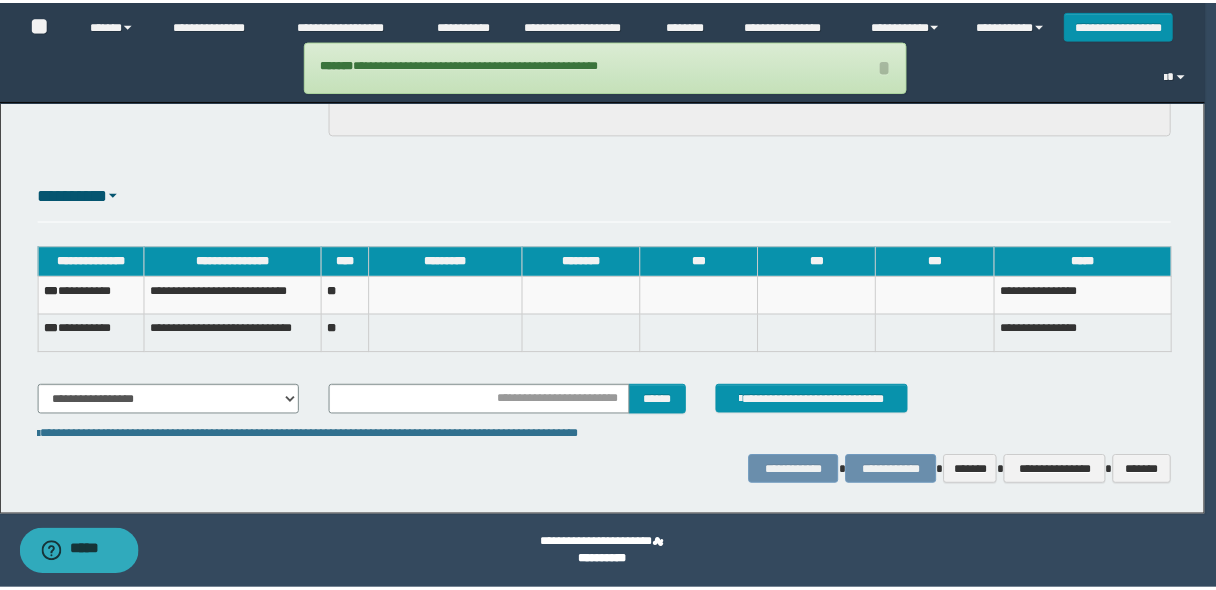 scroll, scrollTop: 1443, scrollLeft: 0, axis: vertical 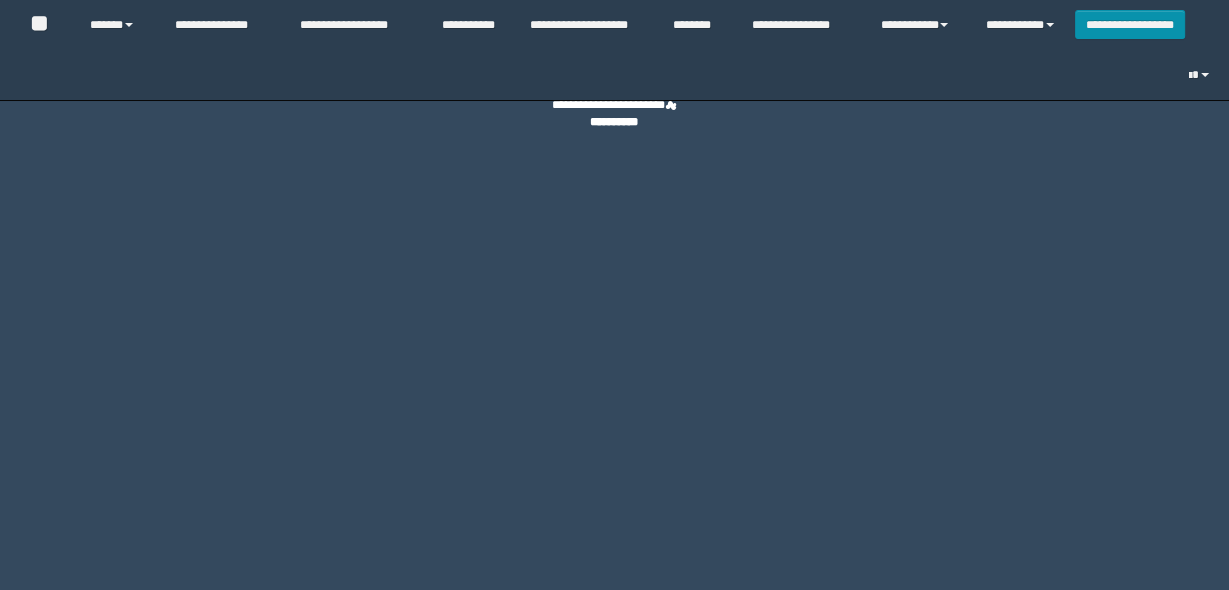 select on "****" 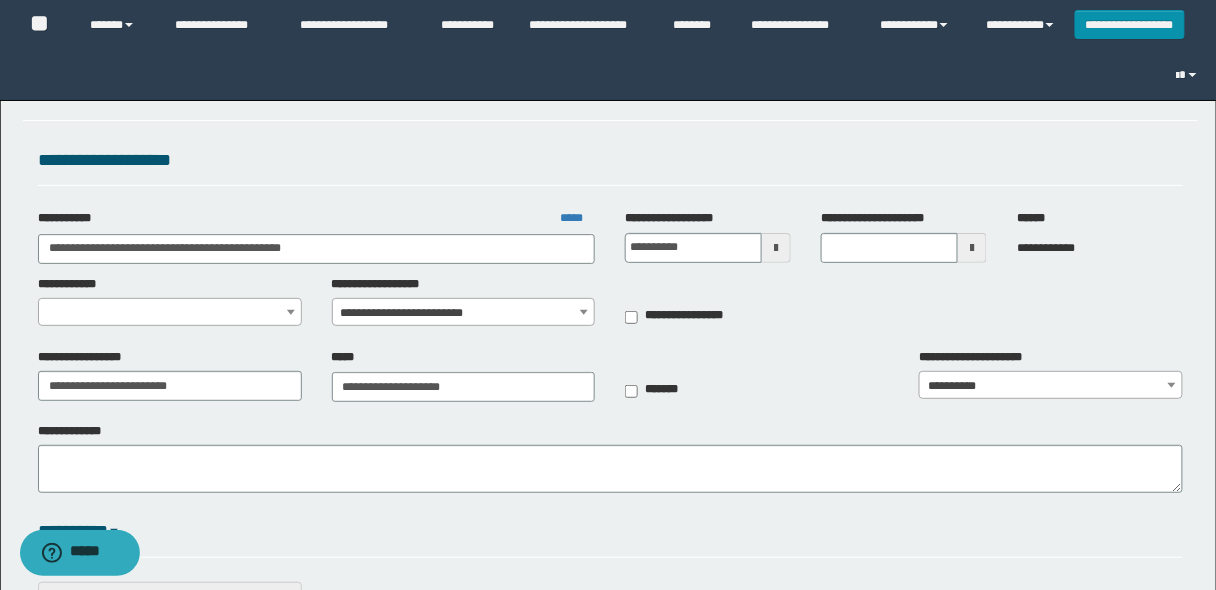 select on "**" 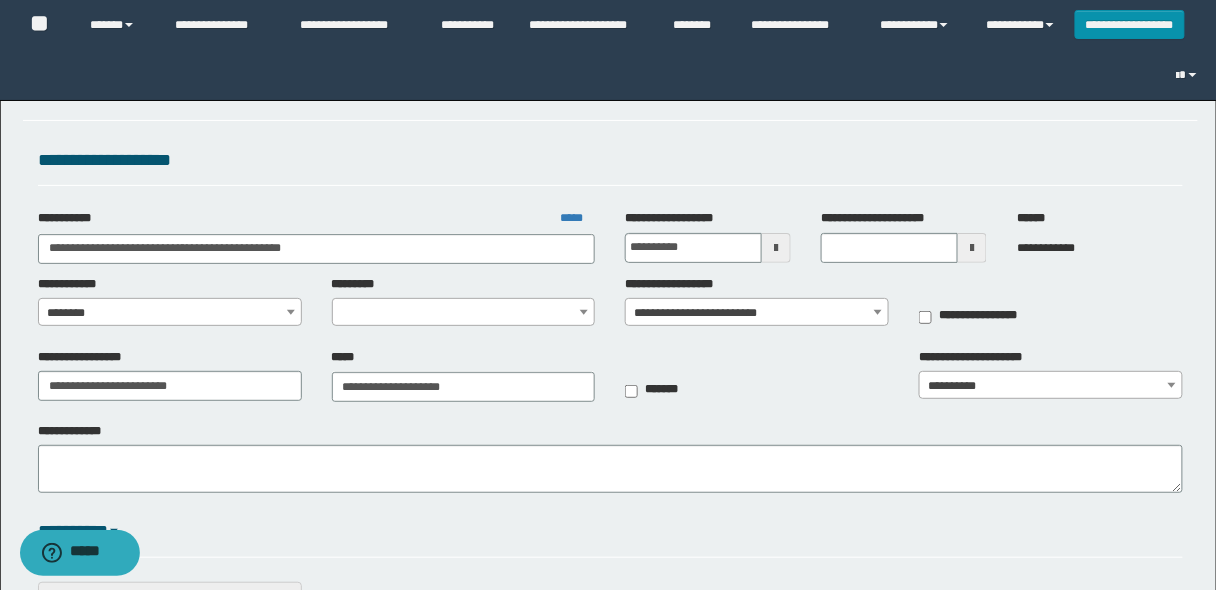 select on "****" 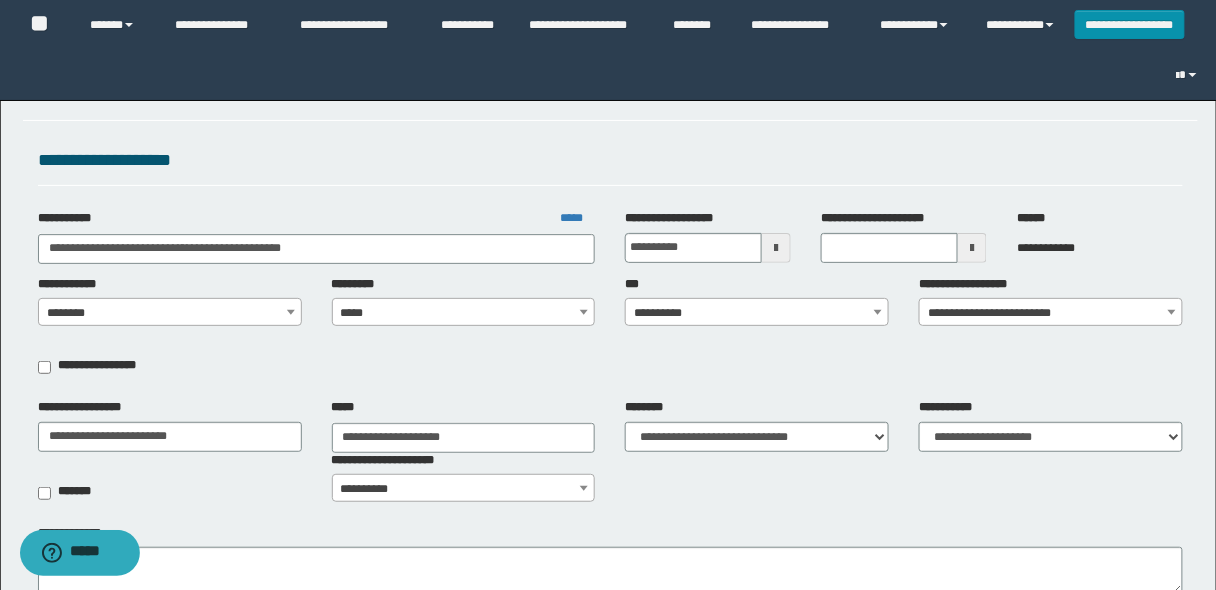 click on "**********" at bounding box center [757, 313] 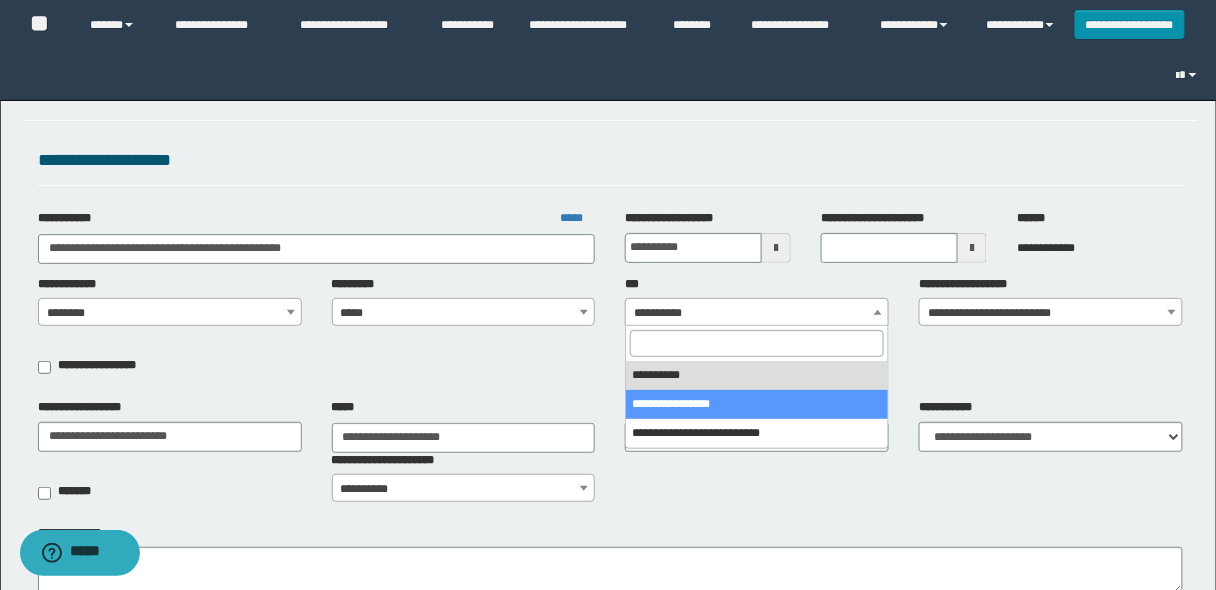 select on "***" 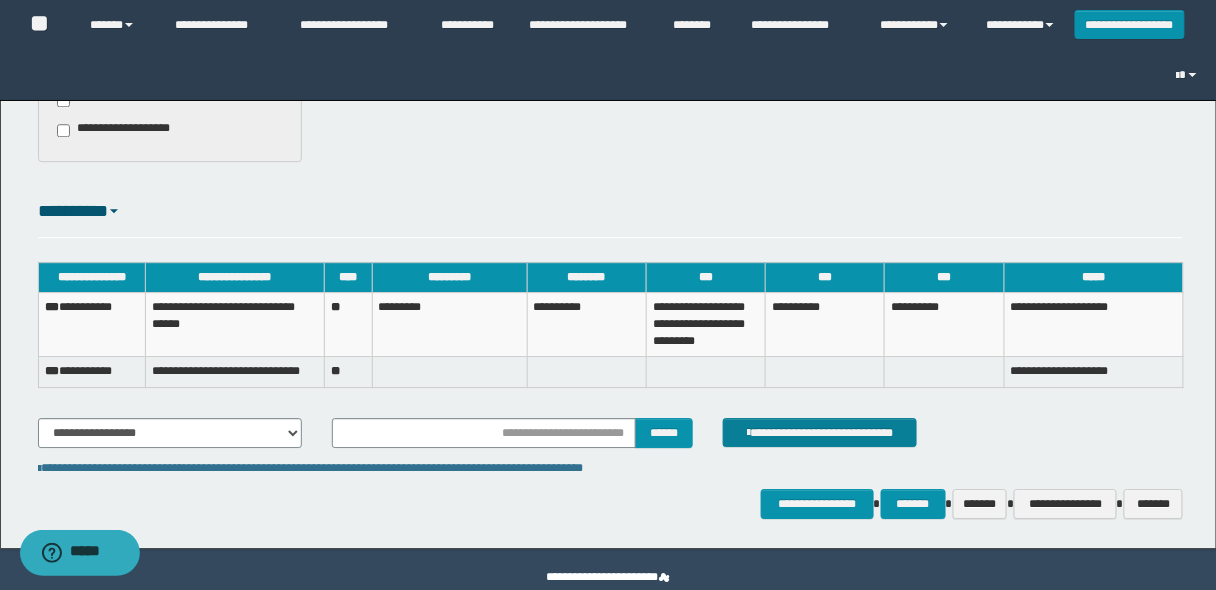 scroll, scrollTop: 1349, scrollLeft: 0, axis: vertical 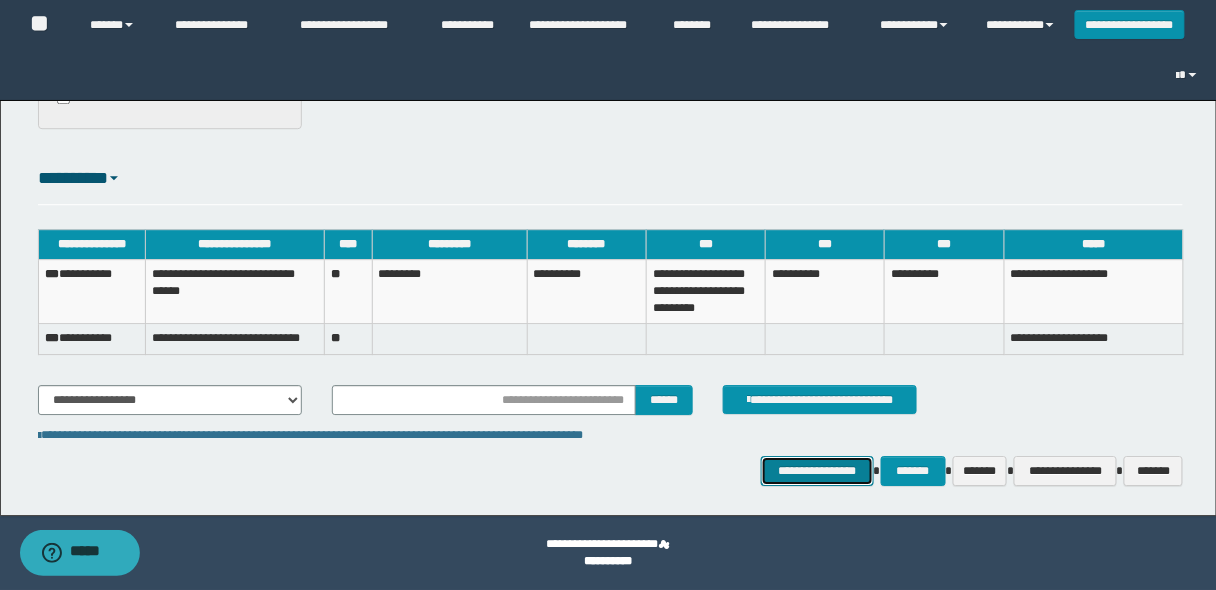click on "**********" at bounding box center (817, 470) 